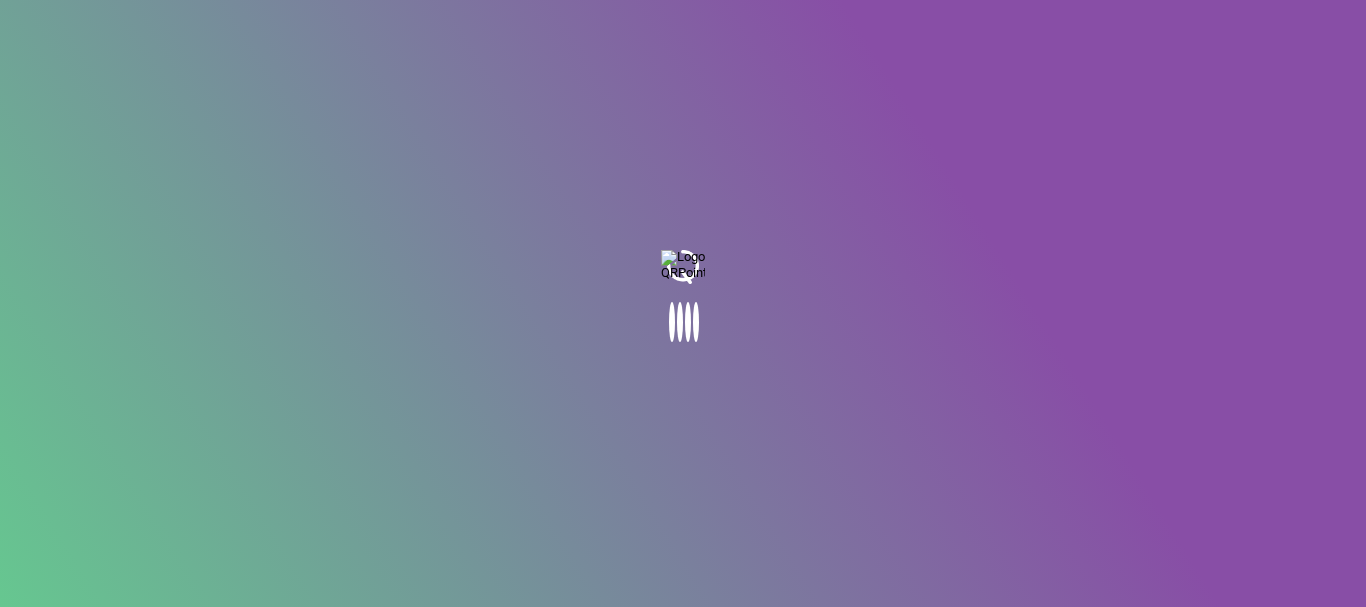 scroll, scrollTop: 0, scrollLeft: 0, axis: both 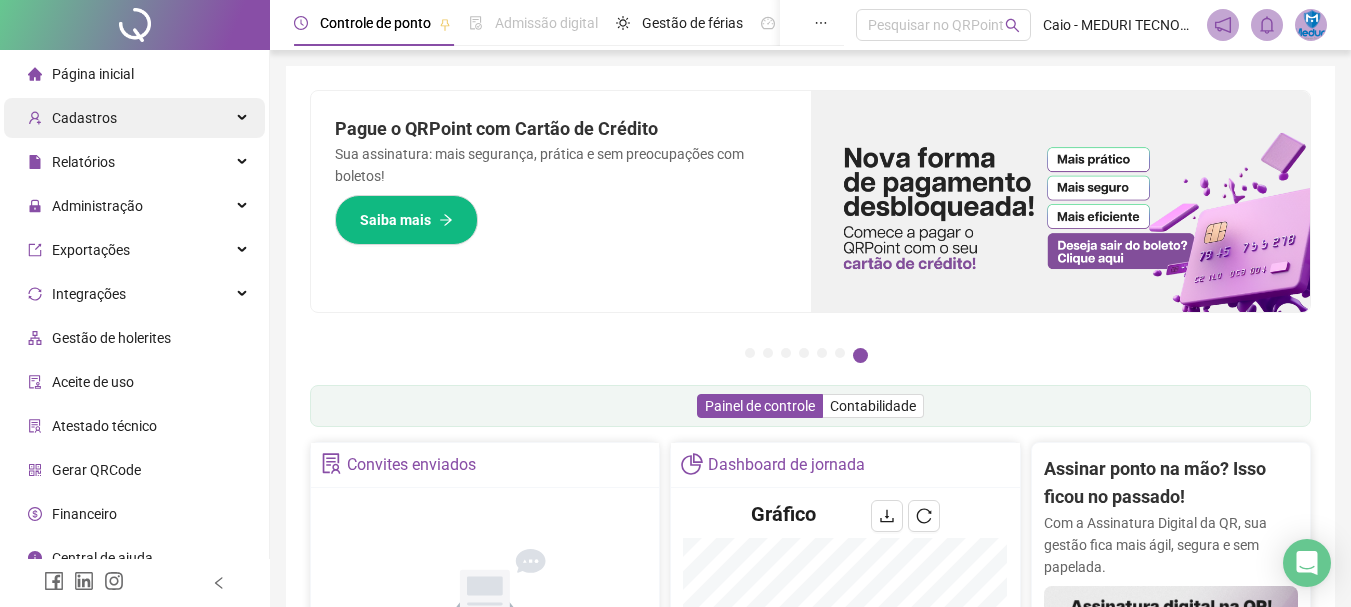 click on "Cadastros" at bounding box center [84, 118] 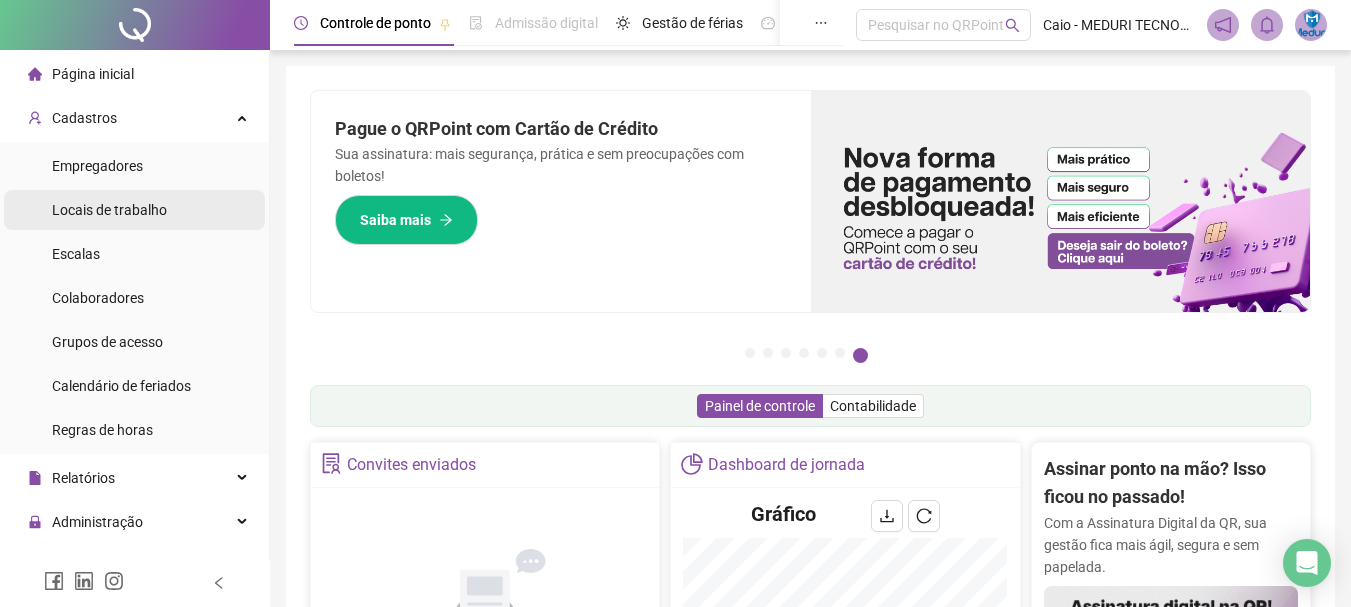 click on "Locais de trabalho" at bounding box center [109, 210] 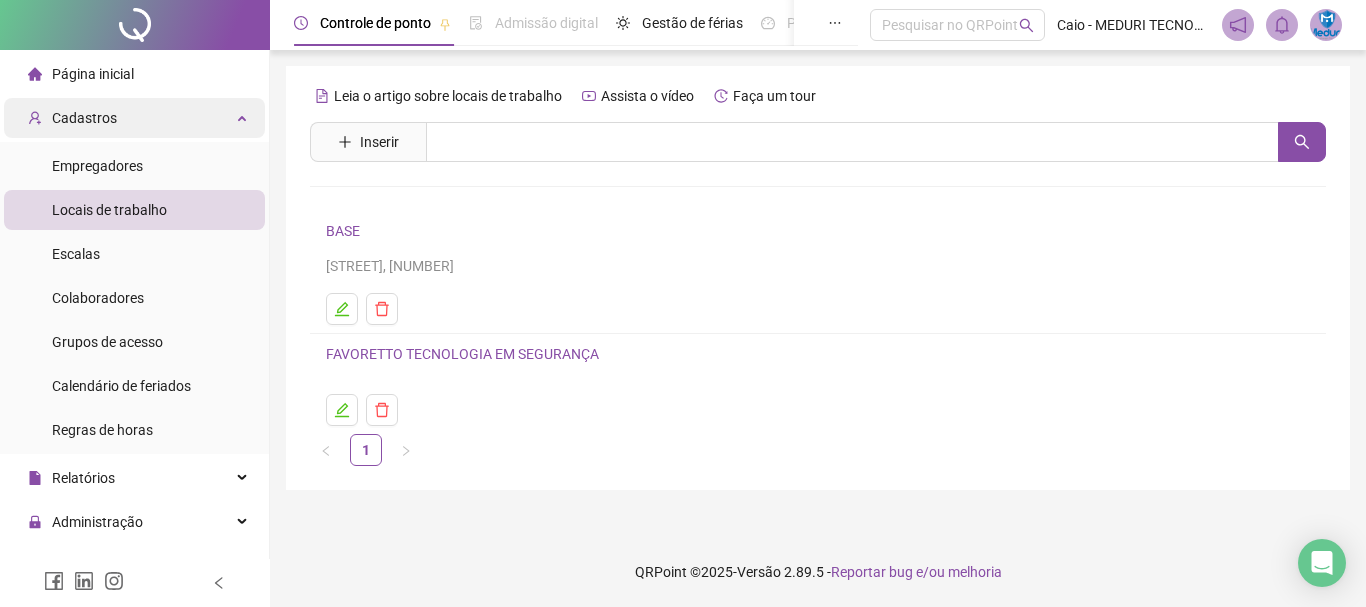 click on "Cadastros" at bounding box center (84, 118) 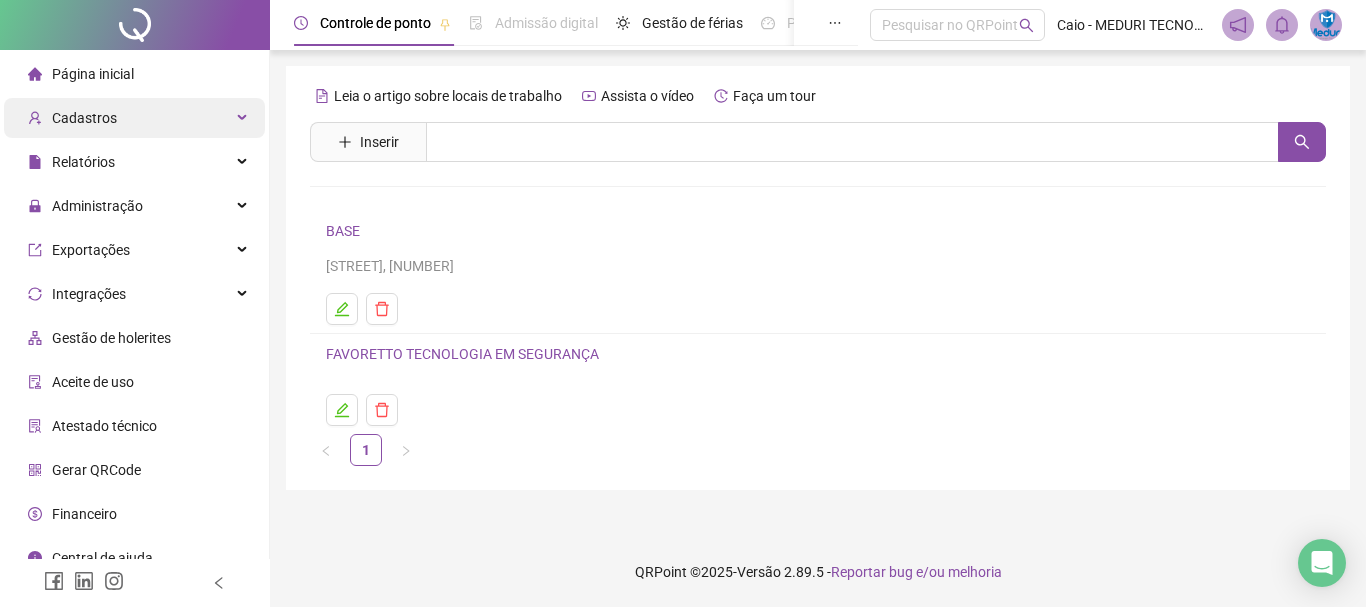 click on "Cadastros" at bounding box center [84, 118] 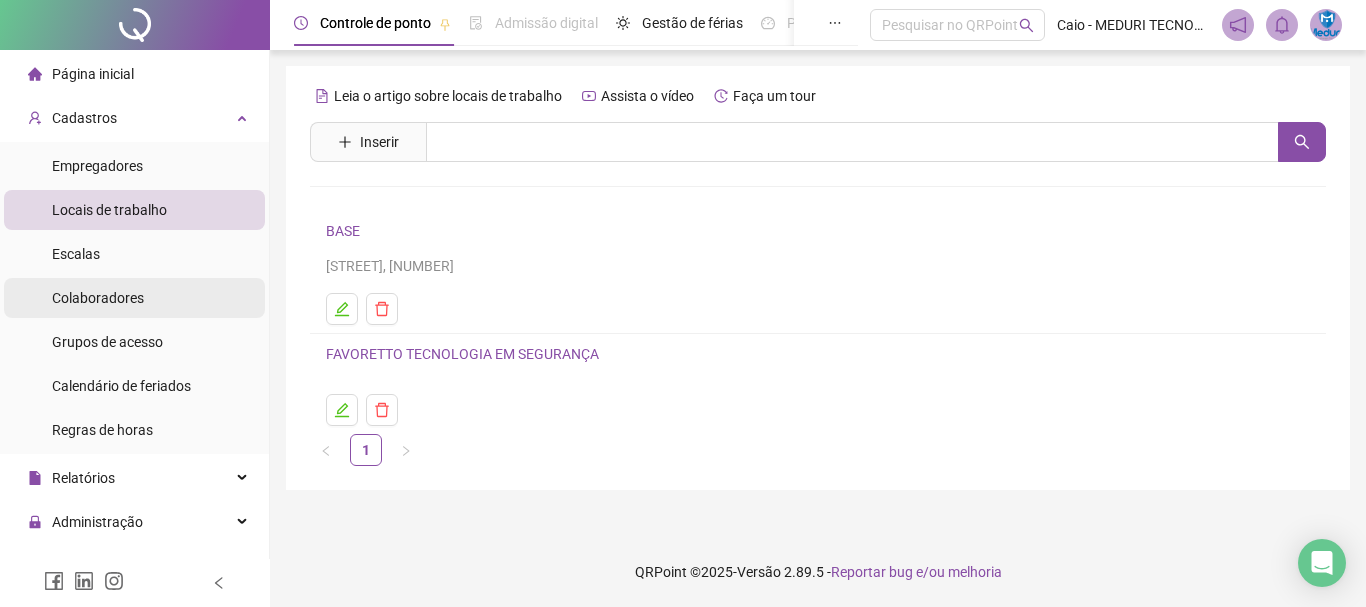 click on "Colaboradores" at bounding box center [98, 298] 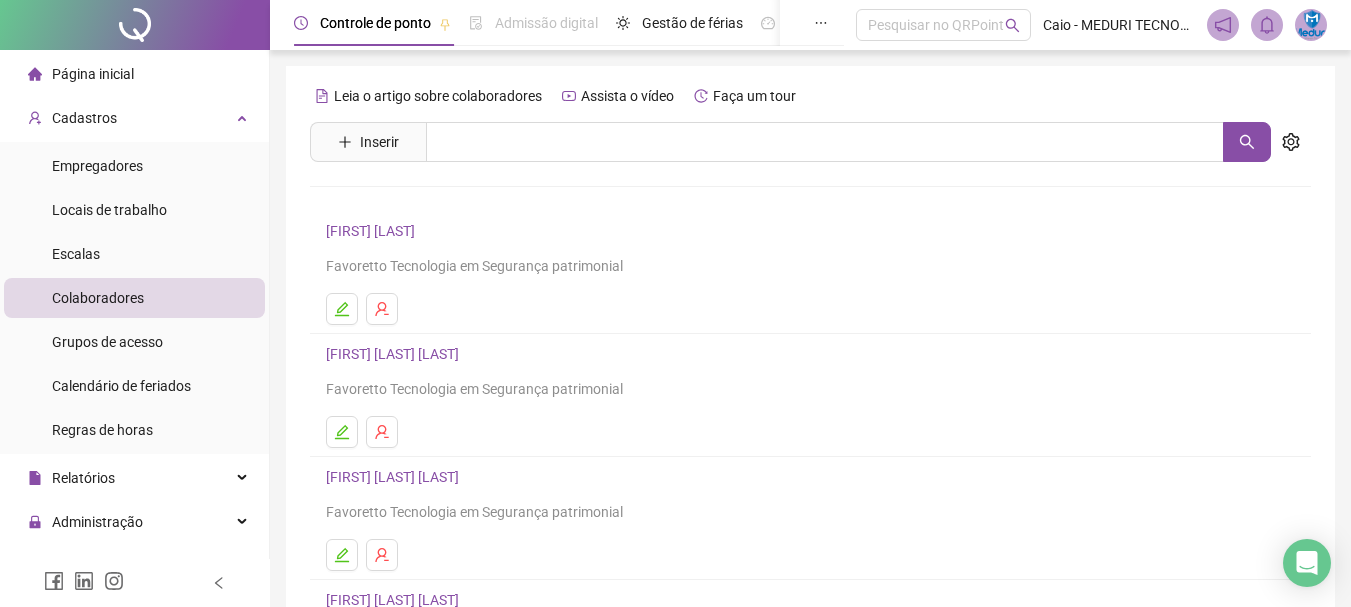 scroll, scrollTop: 360, scrollLeft: 0, axis: vertical 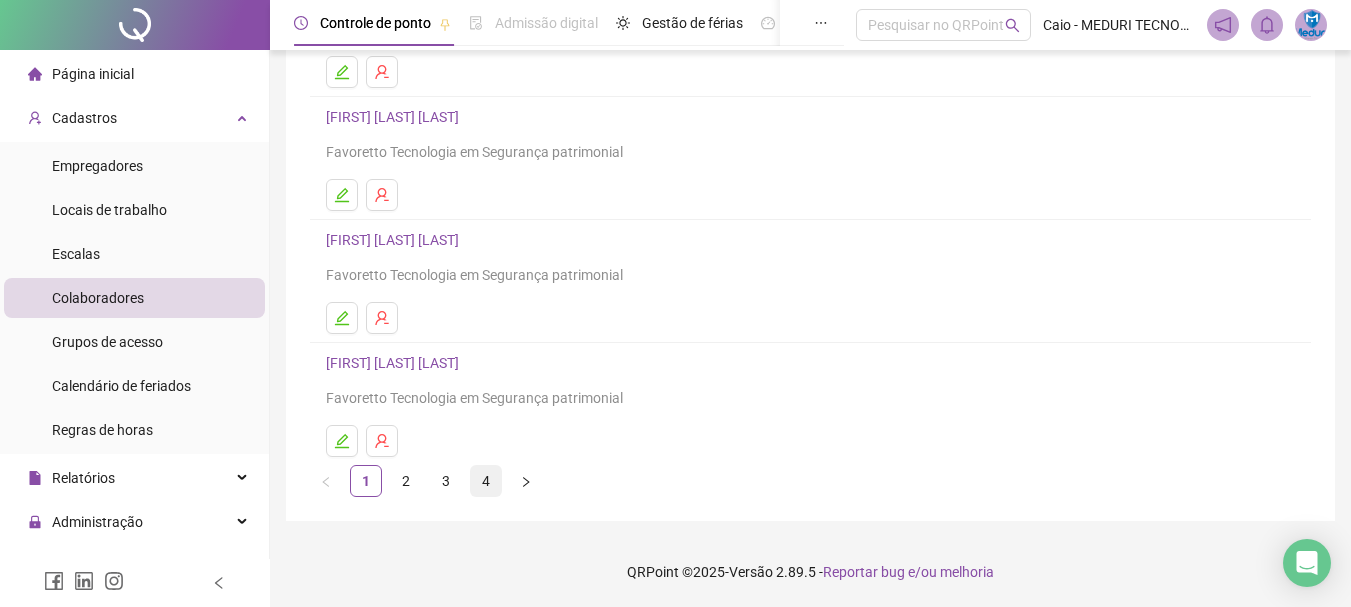 click on "4" at bounding box center [486, 481] 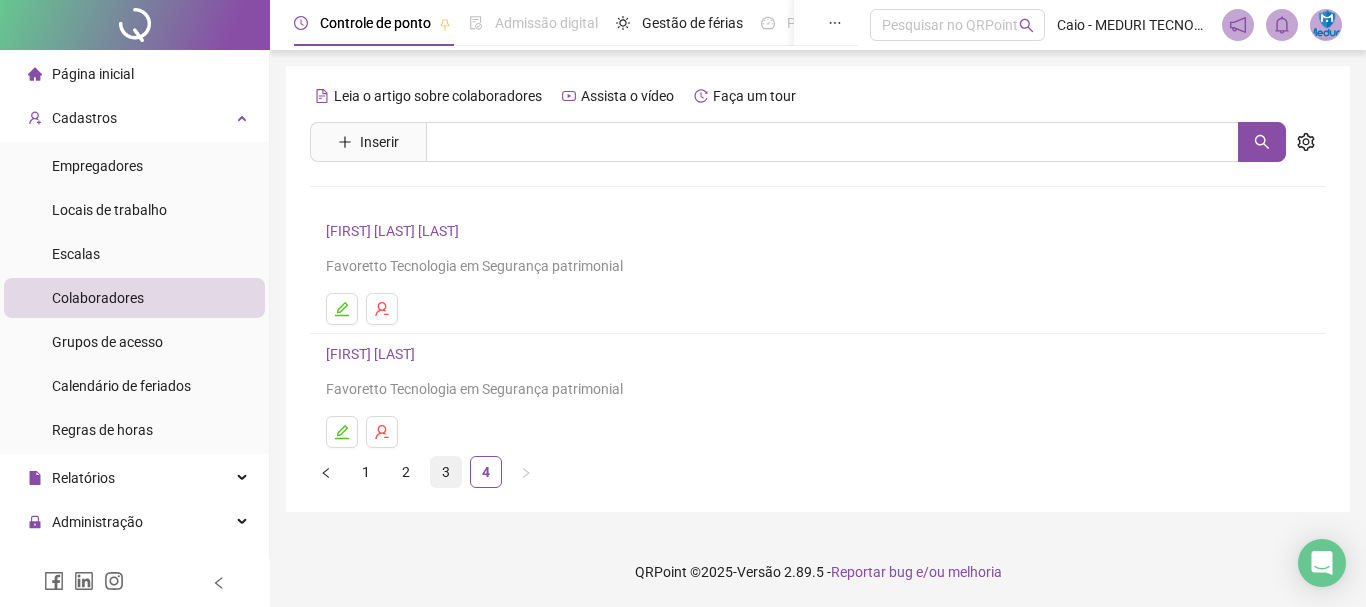 click on "3" at bounding box center (446, 472) 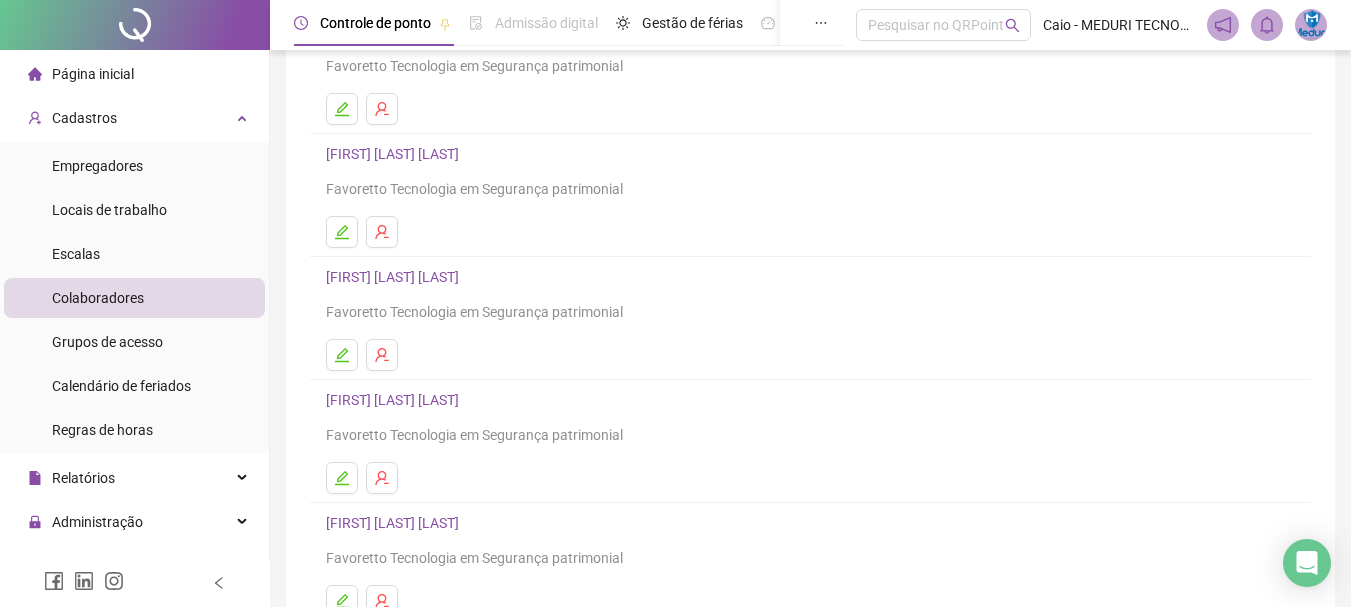 scroll, scrollTop: 300, scrollLeft: 0, axis: vertical 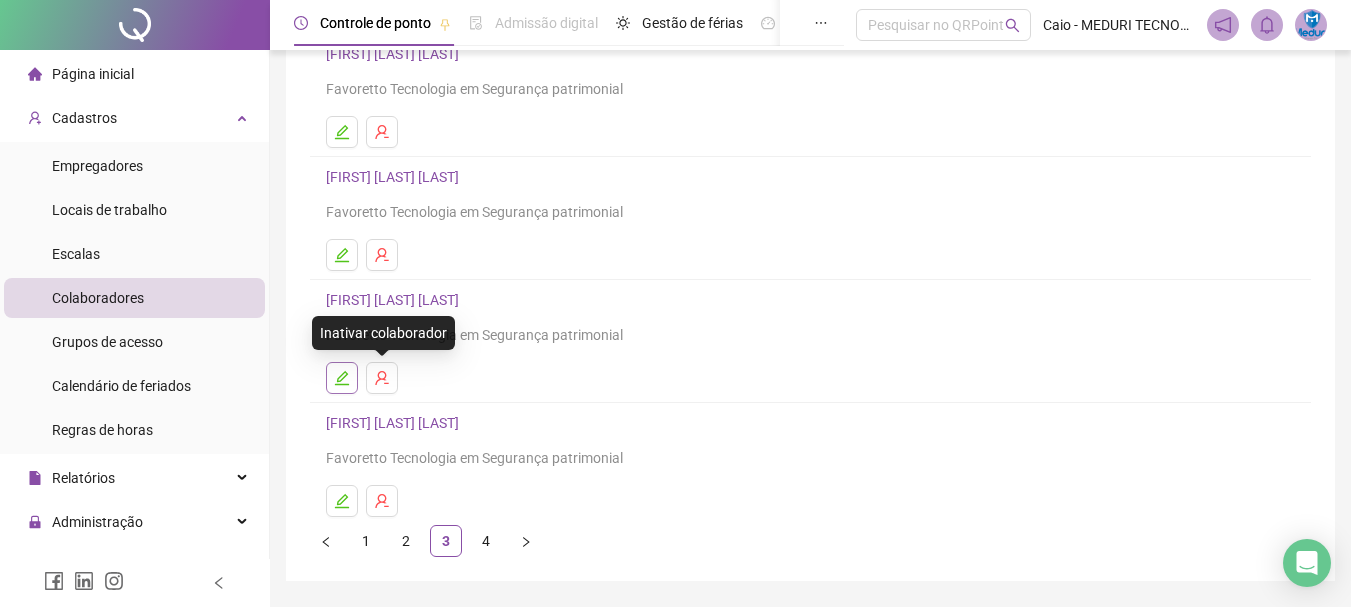 click 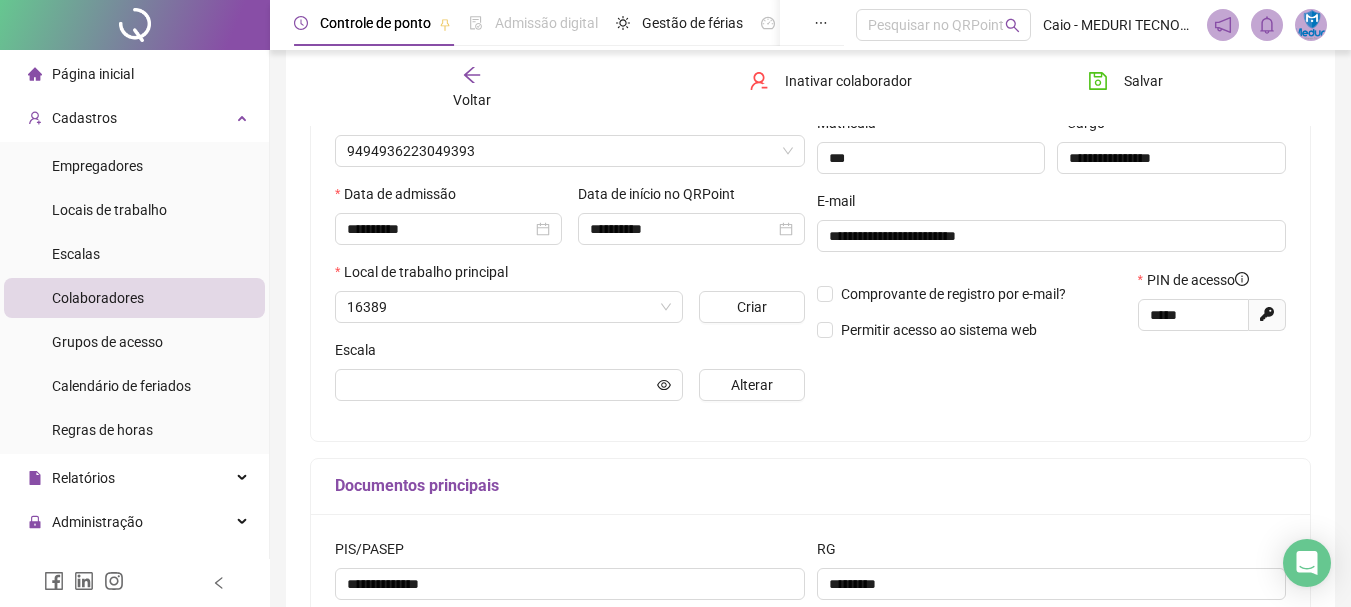 scroll, scrollTop: 310, scrollLeft: 0, axis: vertical 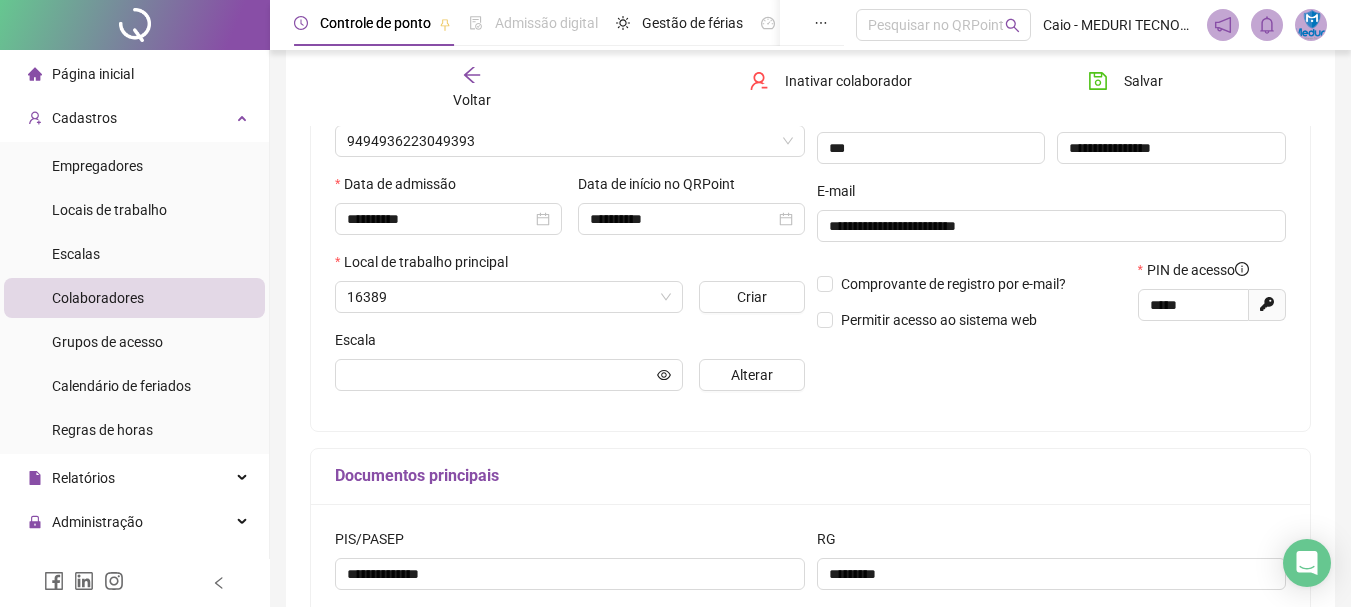 type on "********" 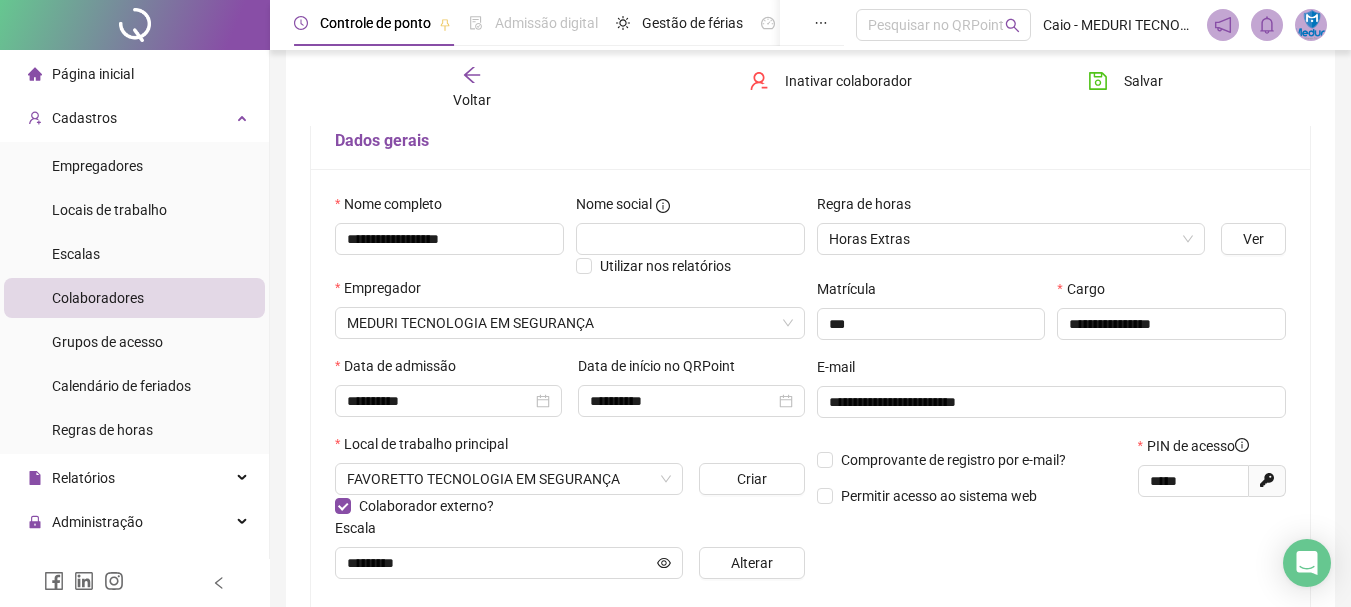 scroll, scrollTop: 0, scrollLeft: 0, axis: both 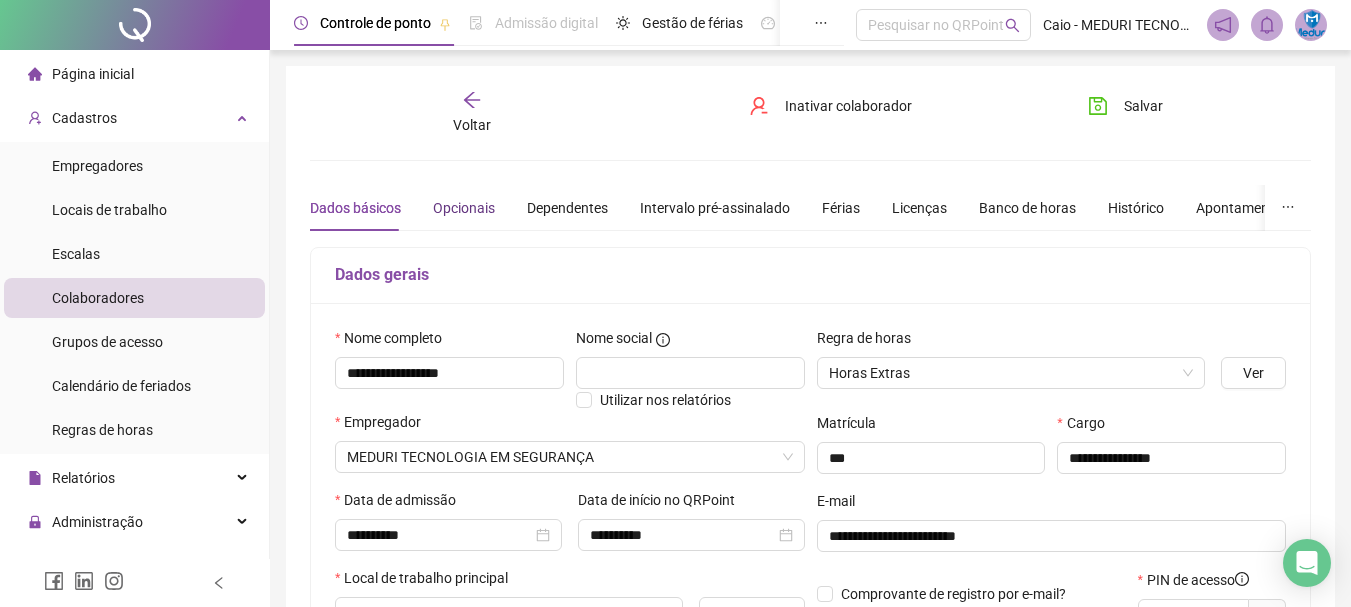 click on "Opcionais" at bounding box center [464, 208] 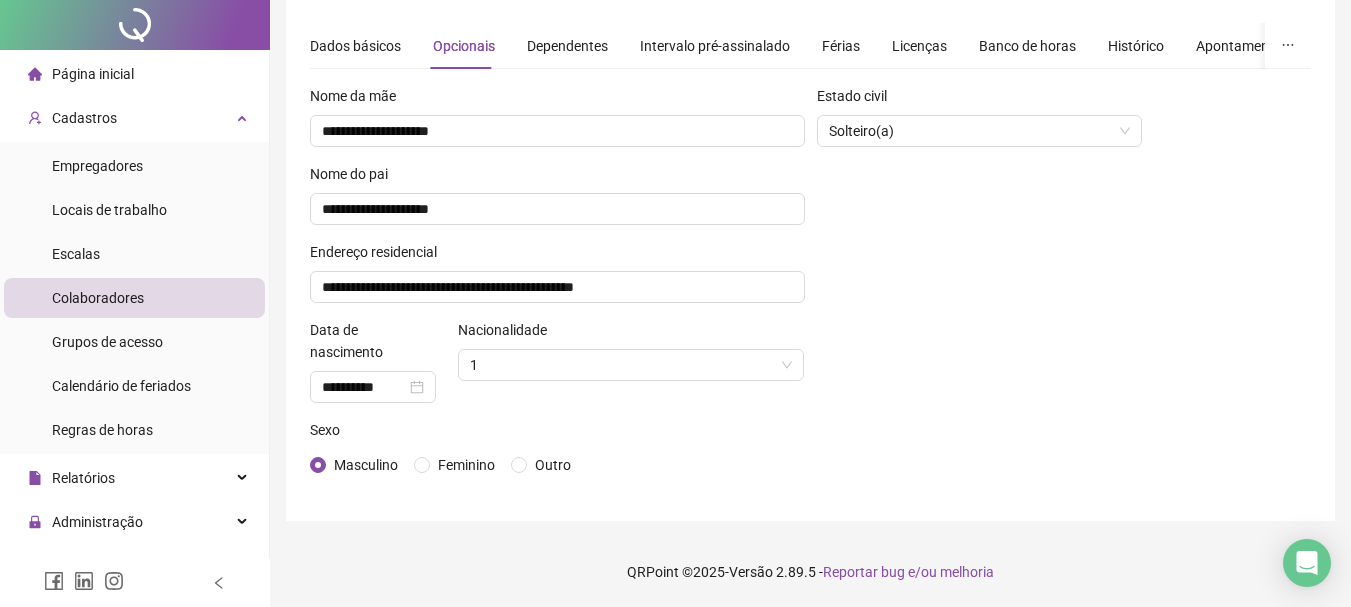scroll, scrollTop: 0, scrollLeft: 0, axis: both 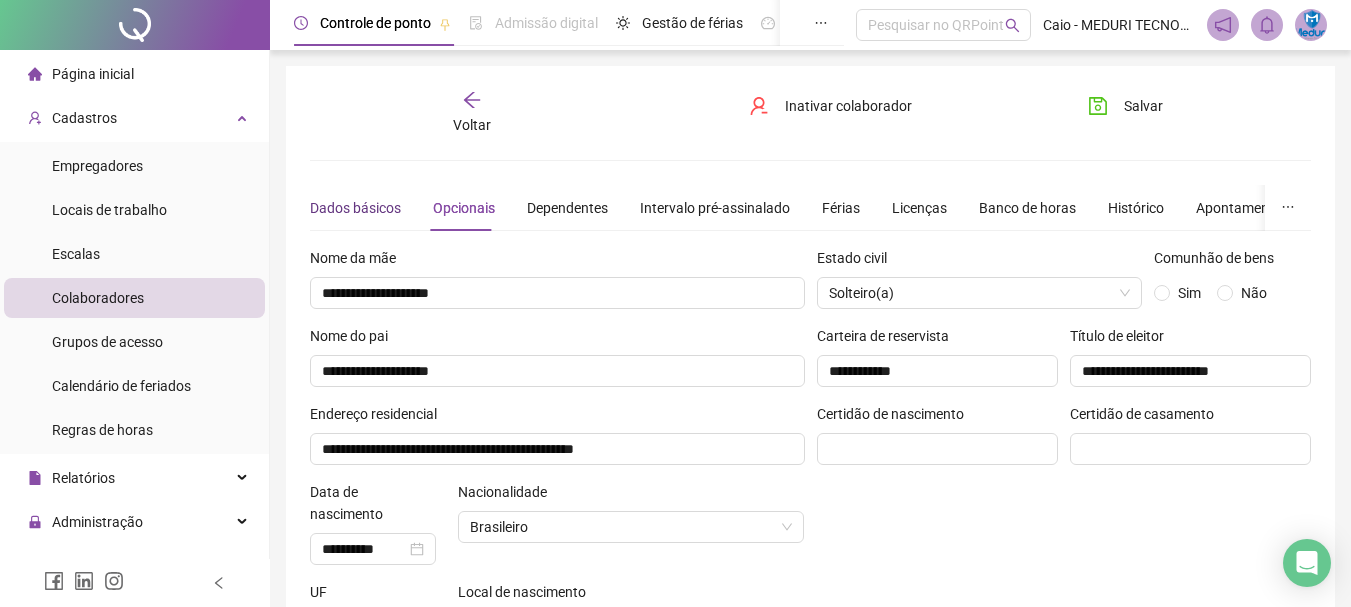 click on "Dados básicos" at bounding box center [355, 208] 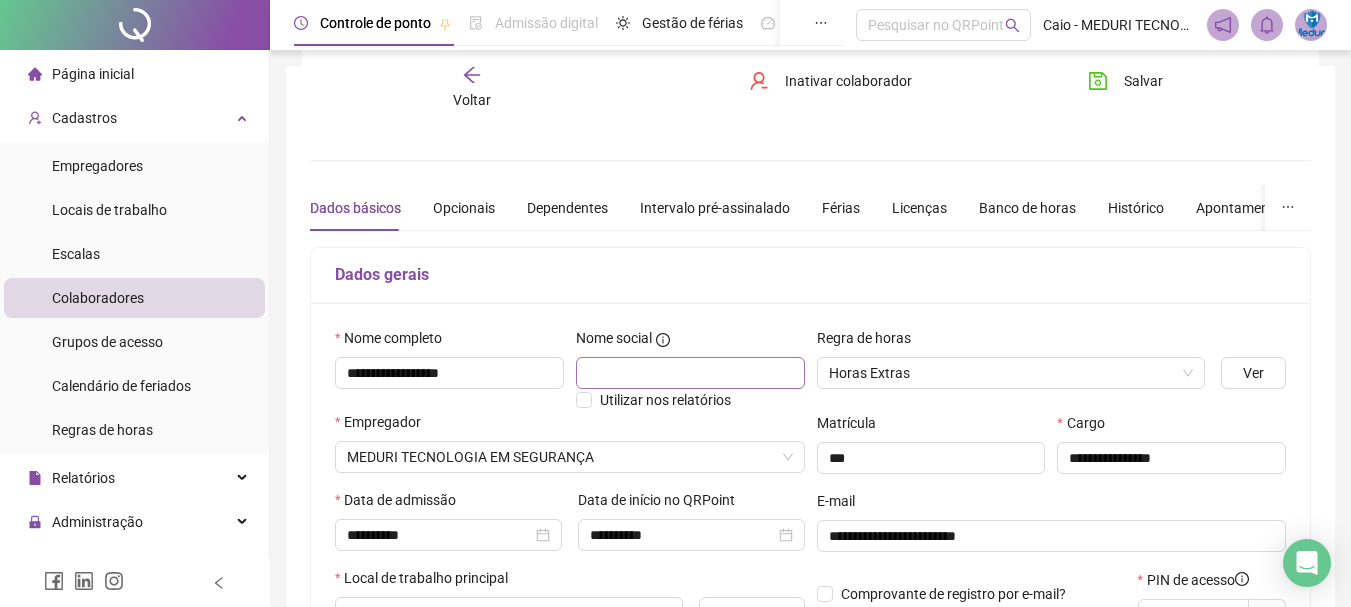 scroll, scrollTop: 200, scrollLeft: 0, axis: vertical 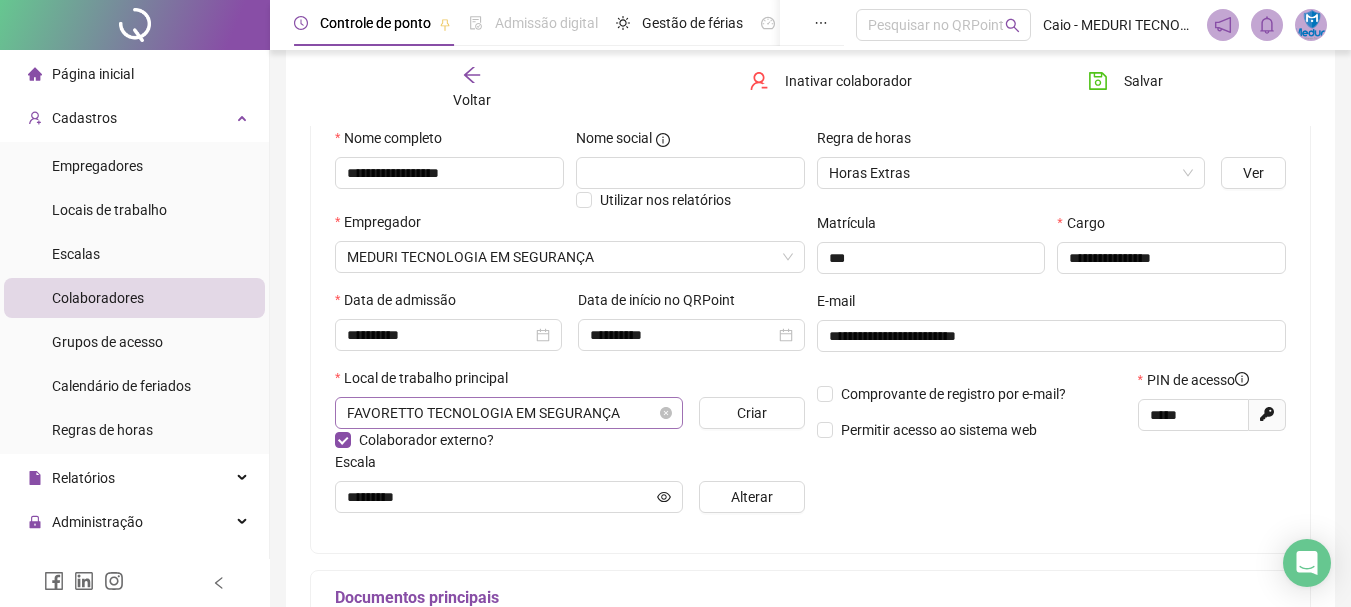 click on "FAVORETTO TECNOLOGIA EM SEGURANÇA" at bounding box center (509, 413) 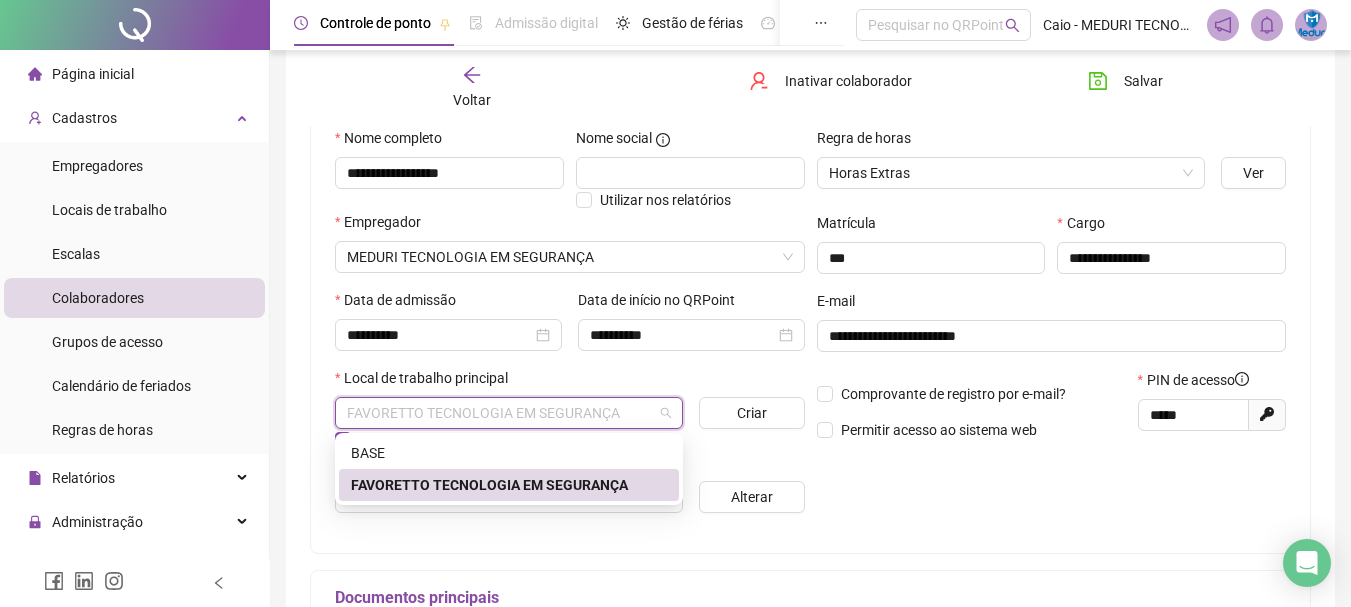 click on "FAVORETTO TECNOLOGIA EM SEGURANÇA" at bounding box center [509, 485] 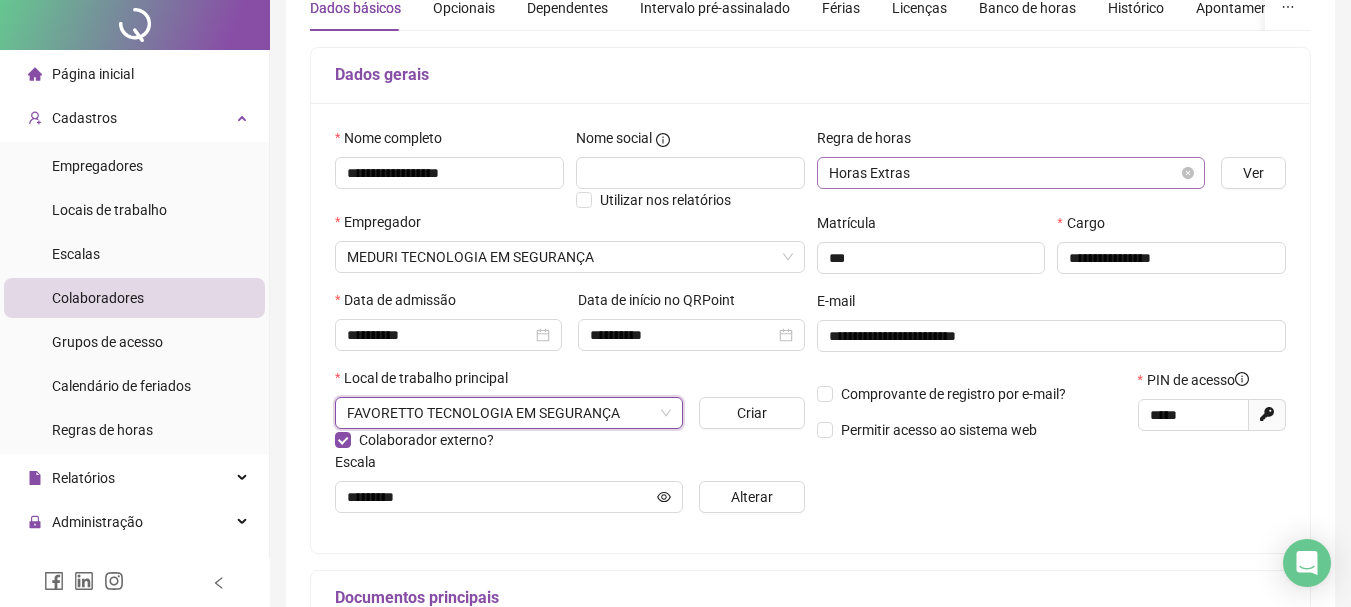 scroll, scrollTop: 0, scrollLeft: 0, axis: both 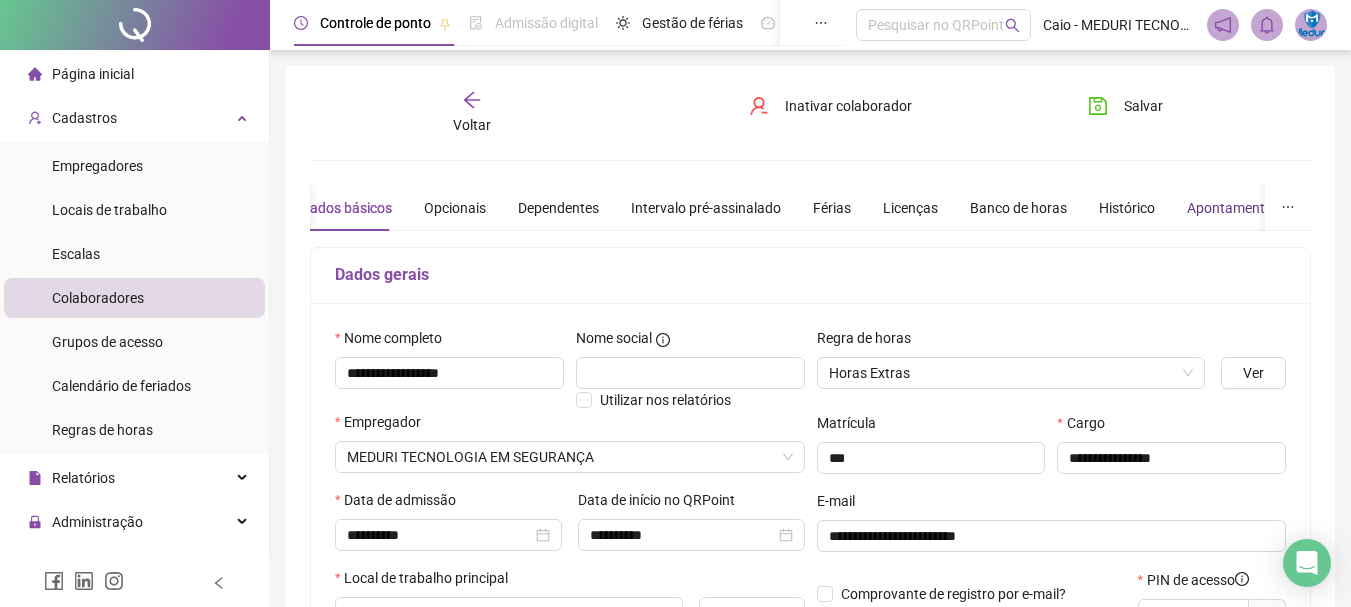 click on "Apontamentos" at bounding box center [1233, 208] 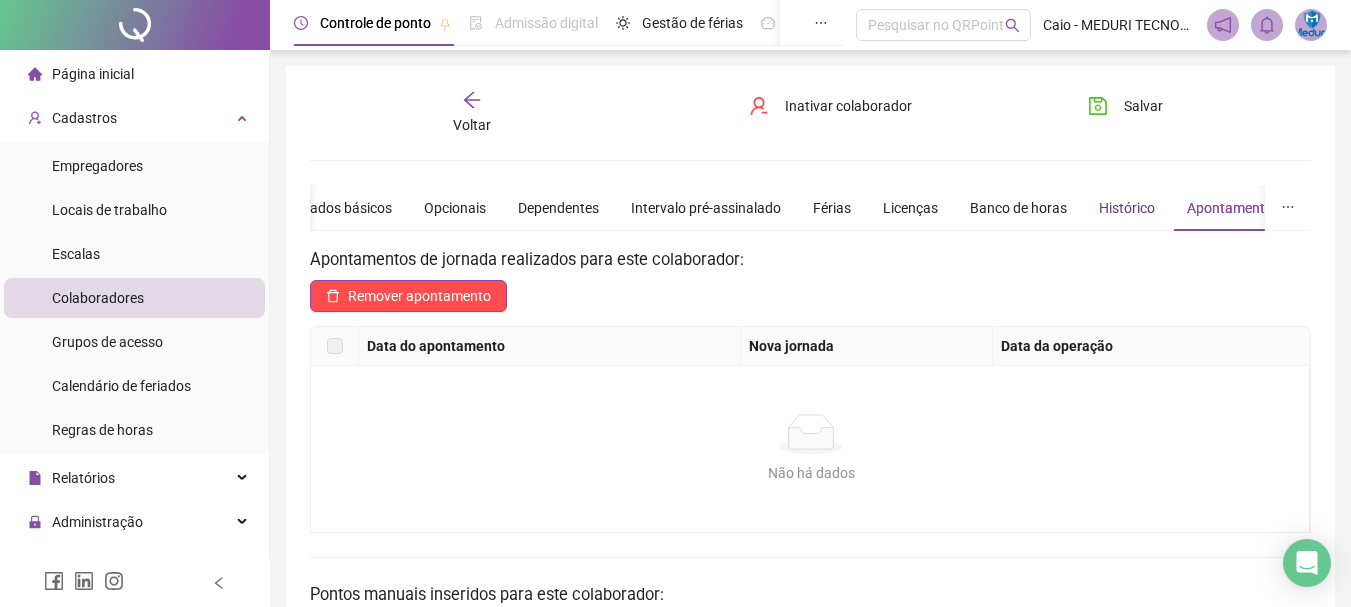 click on "Histórico" at bounding box center [1127, 208] 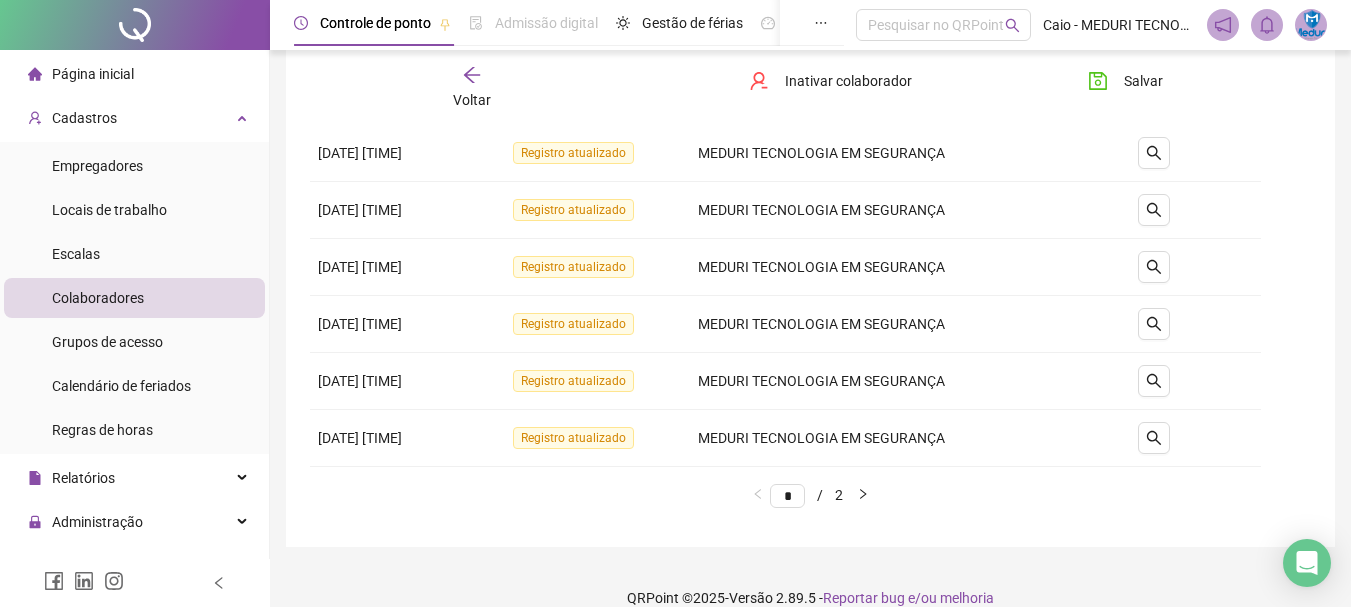 scroll, scrollTop: 426, scrollLeft: 0, axis: vertical 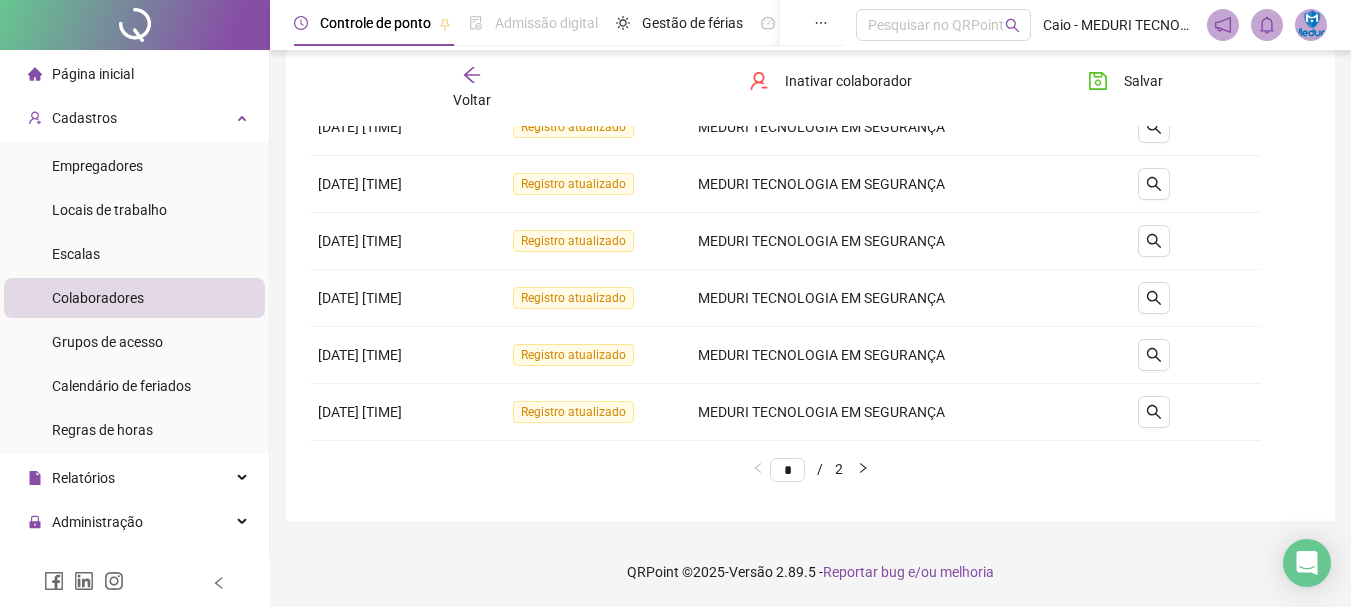 click on "* / 2" at bounding box center (806, 469) 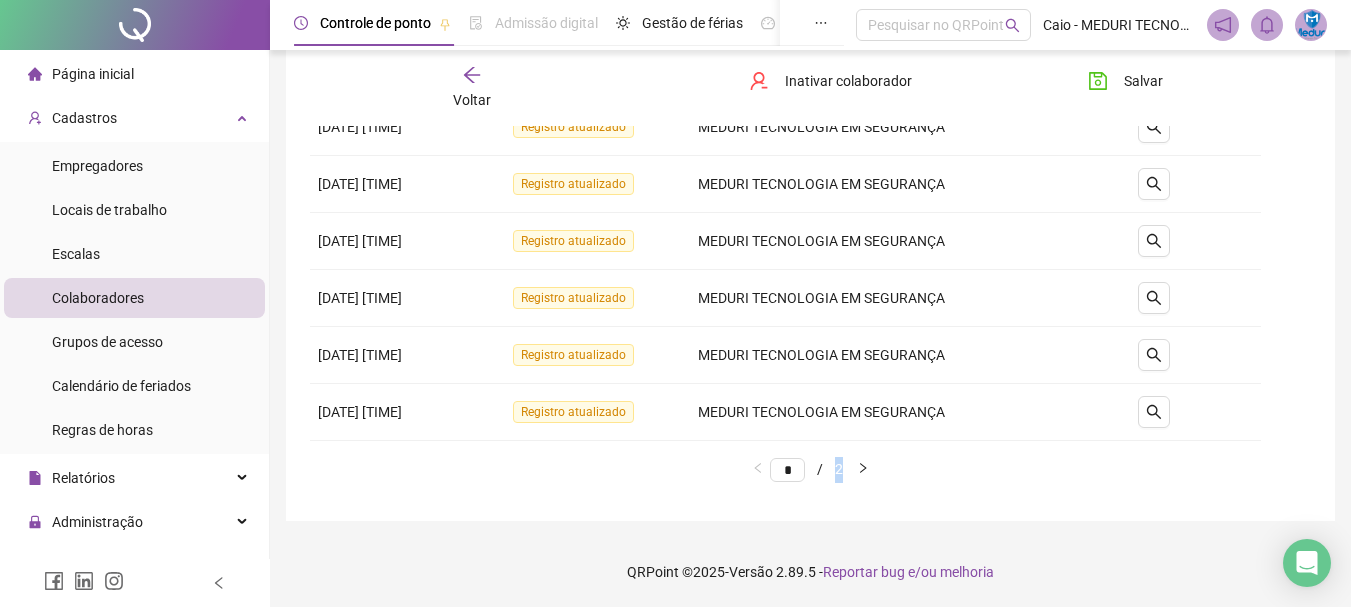click on "* / 2" at bounding box center [806, 469] 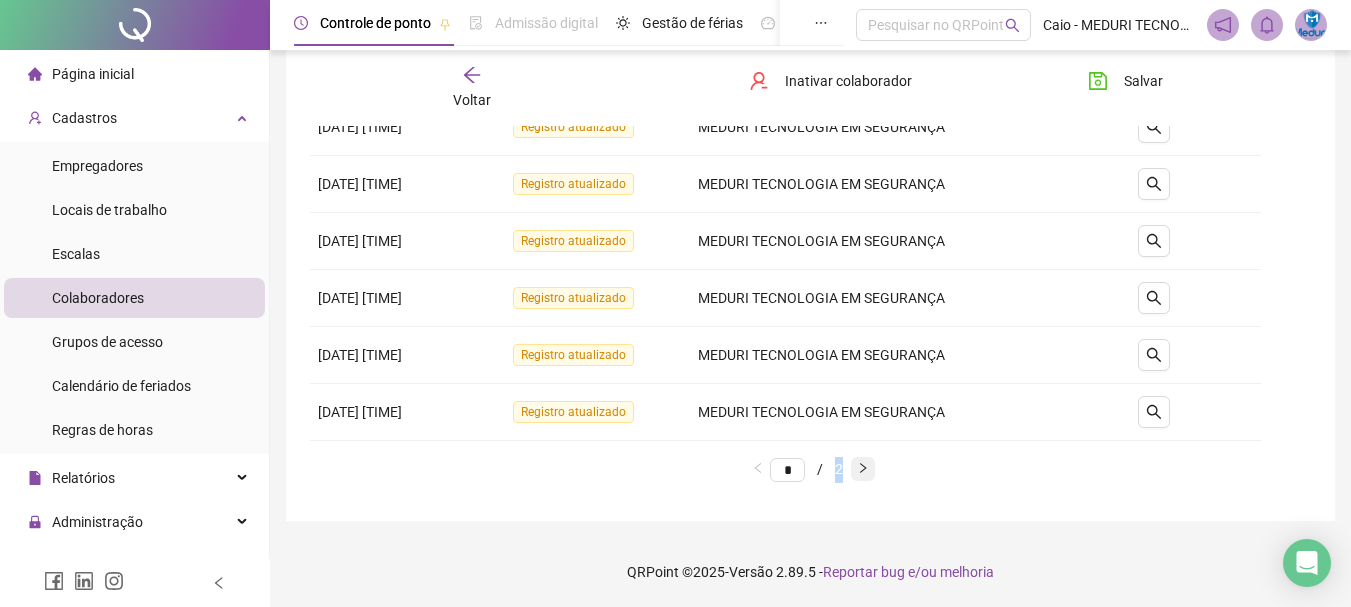 click 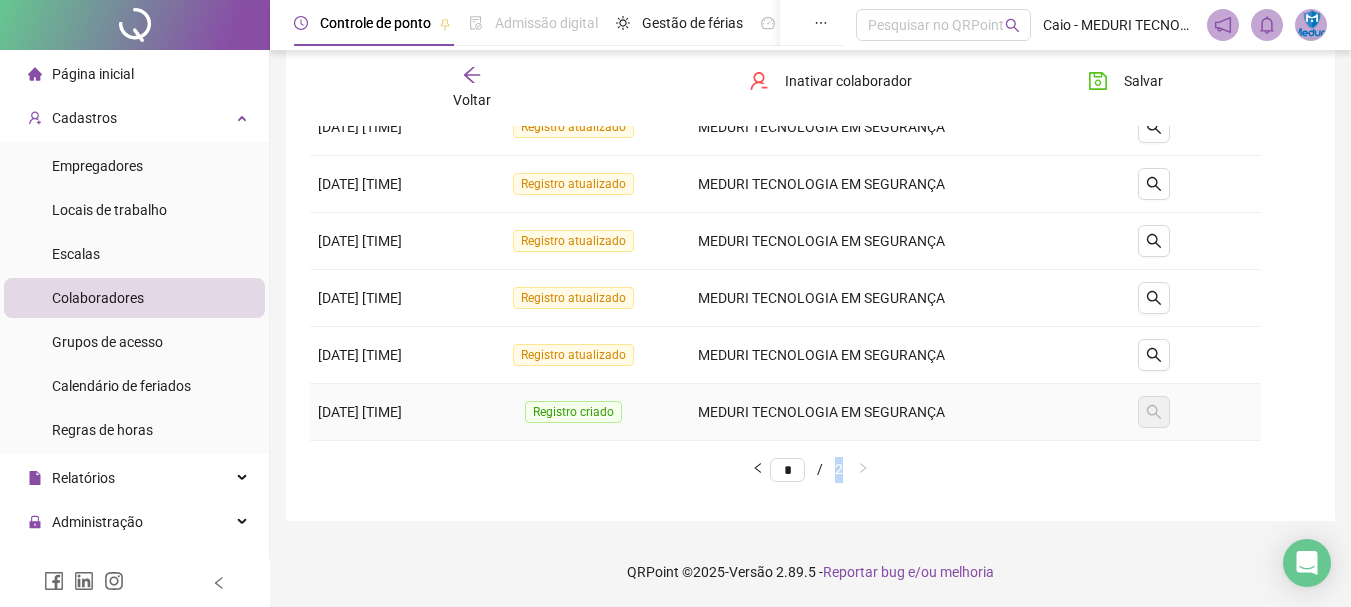 scroll, scrollTop: 0, scrollLeft: 0, axis: both 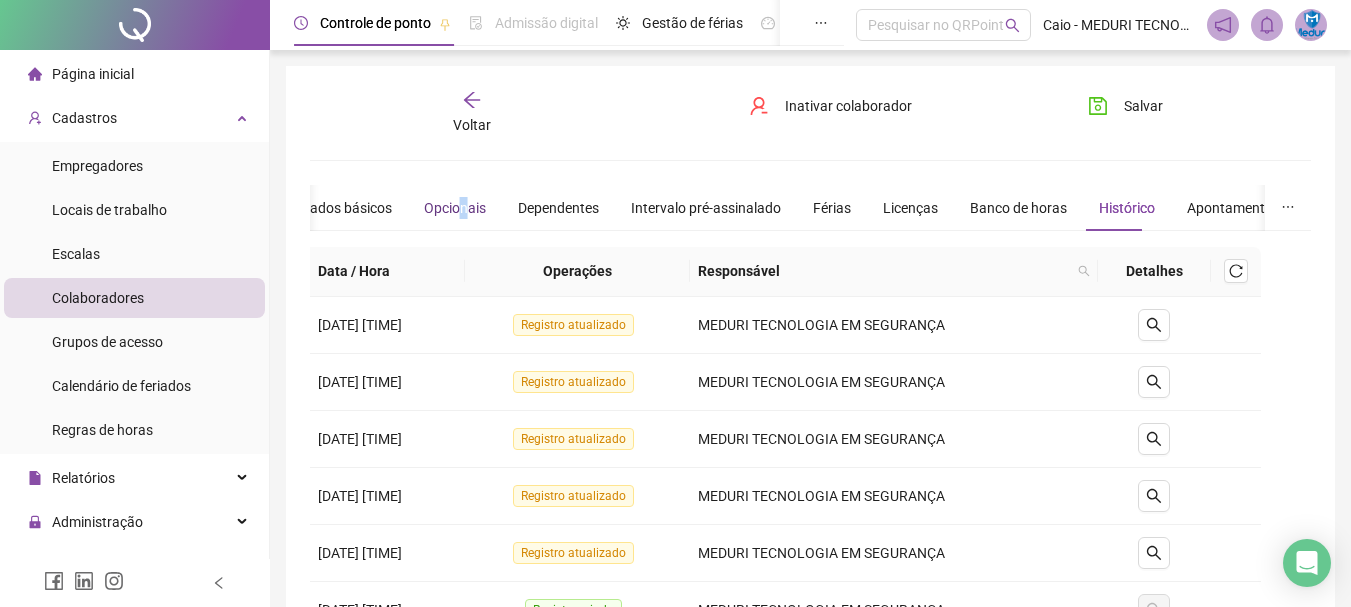 click on "Opcionais" at bounding box center (455, 208) 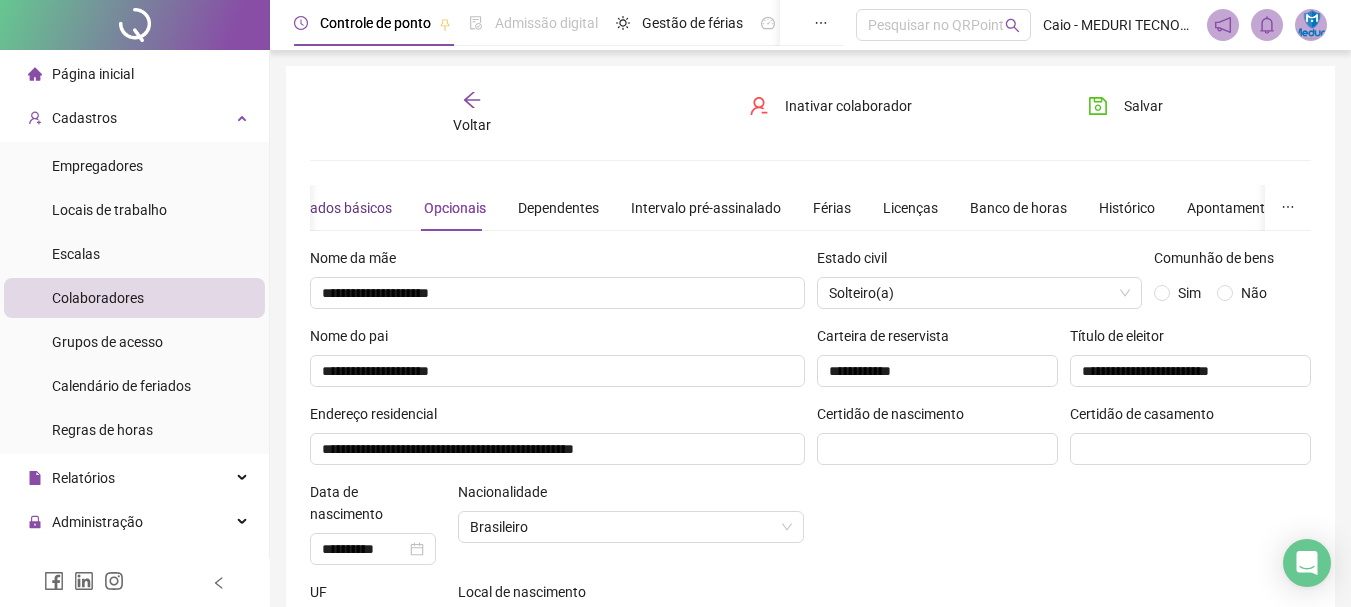 click on "Dados básicos" at bounding box center [346, 208] 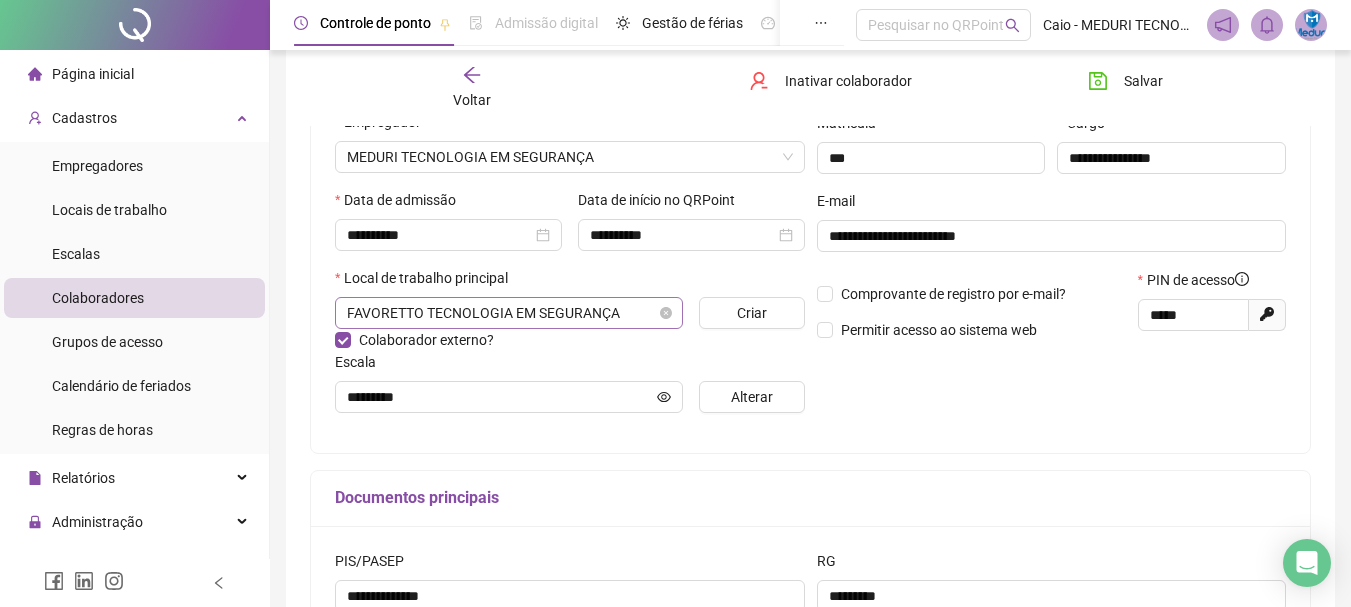 scroll, scrollTop: 400, scrollLeft: 0, axis: vertical 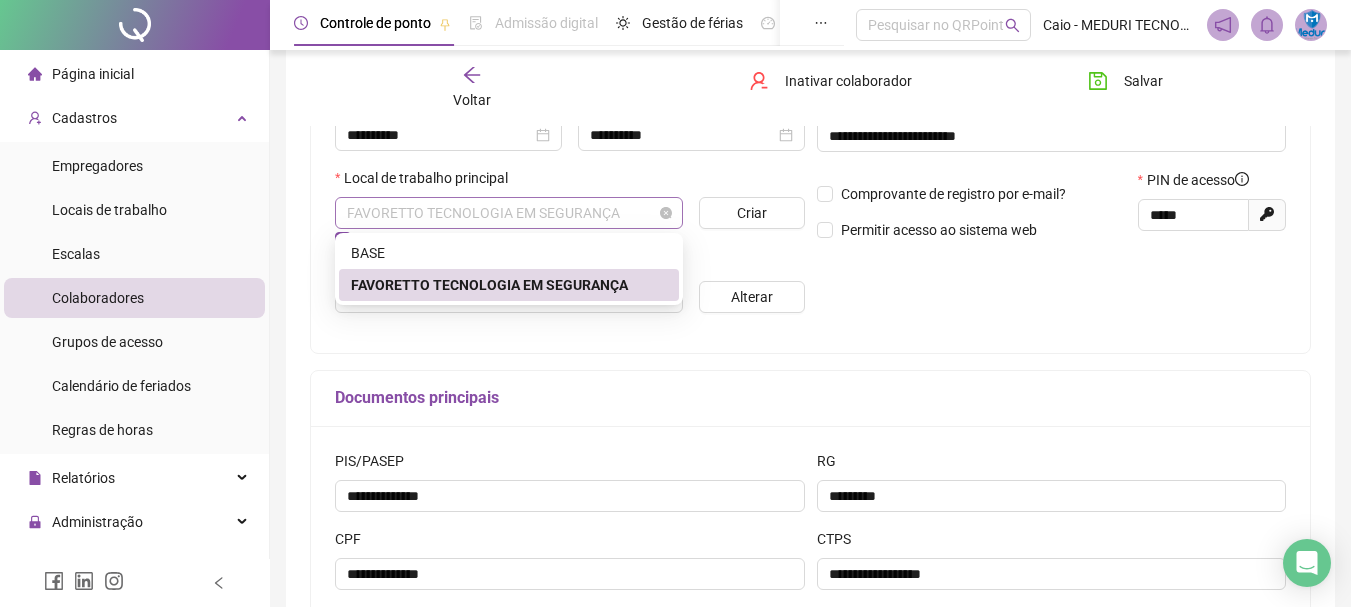 click on "FAVORETTO TECNOLOGIA EM SEGURANÇA" at bounding box center (509, 213) 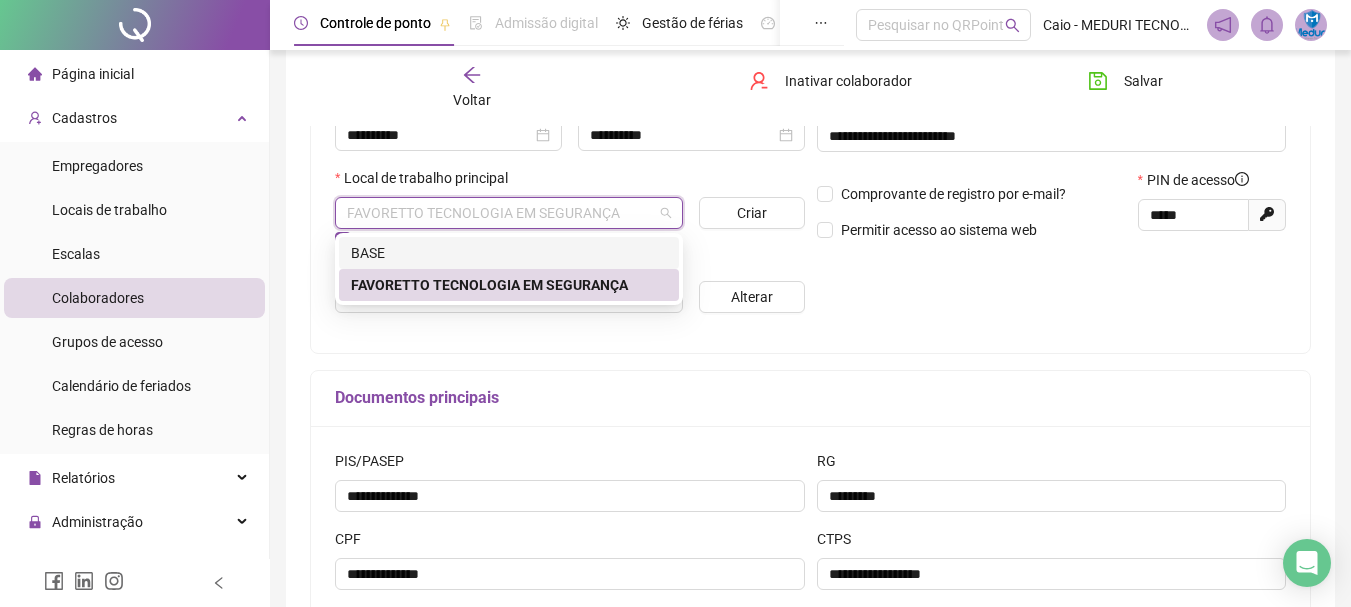 click on "BASE" at bounding box center (509, 253) 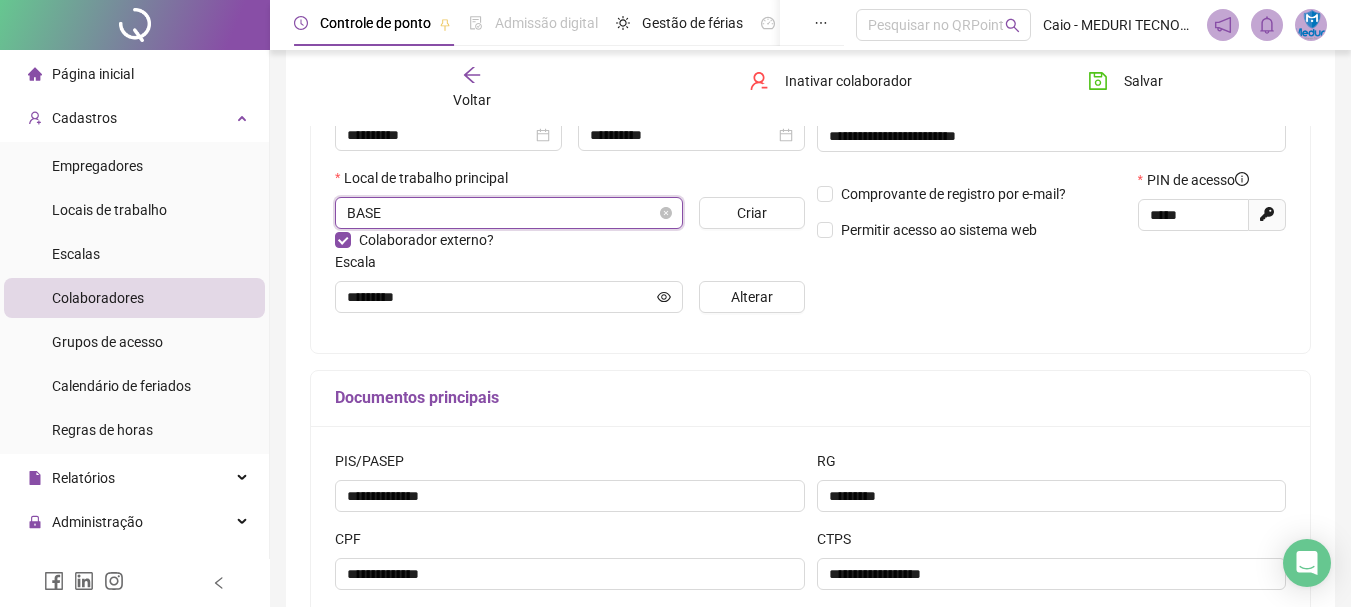 click on "BASE" at bounding box center (509, 213) 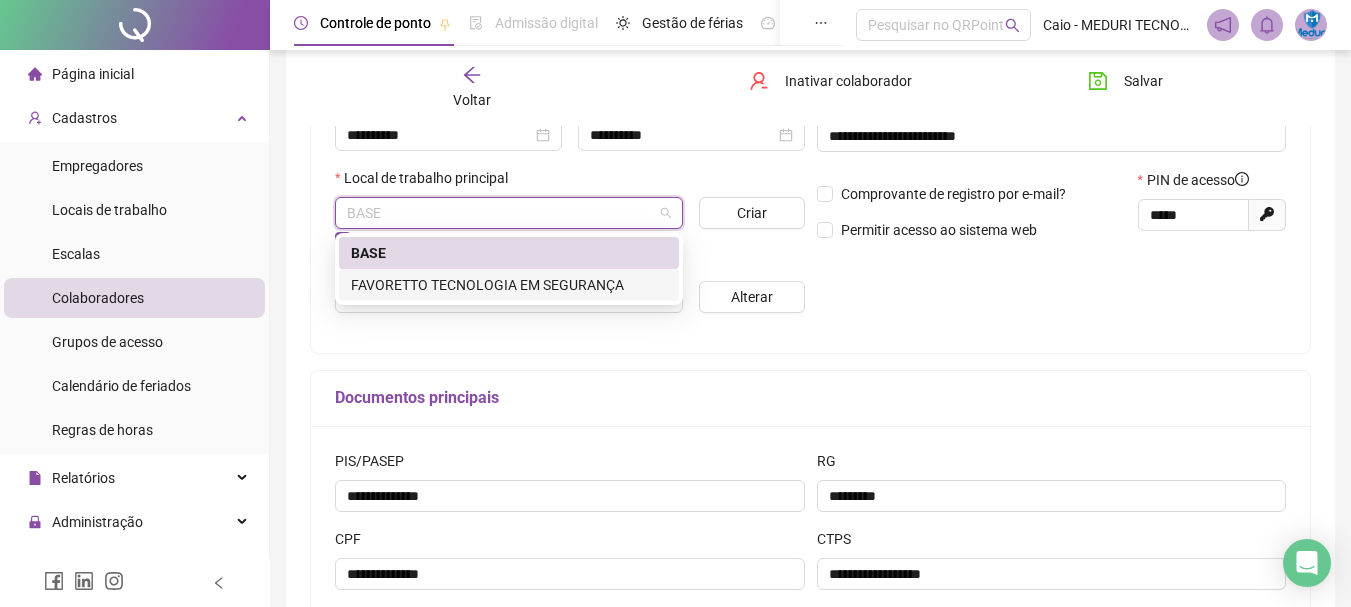 click on "FAVORETTO TECNOLOGIA EM SEGURANÇA" at bounding box center (509, 285) 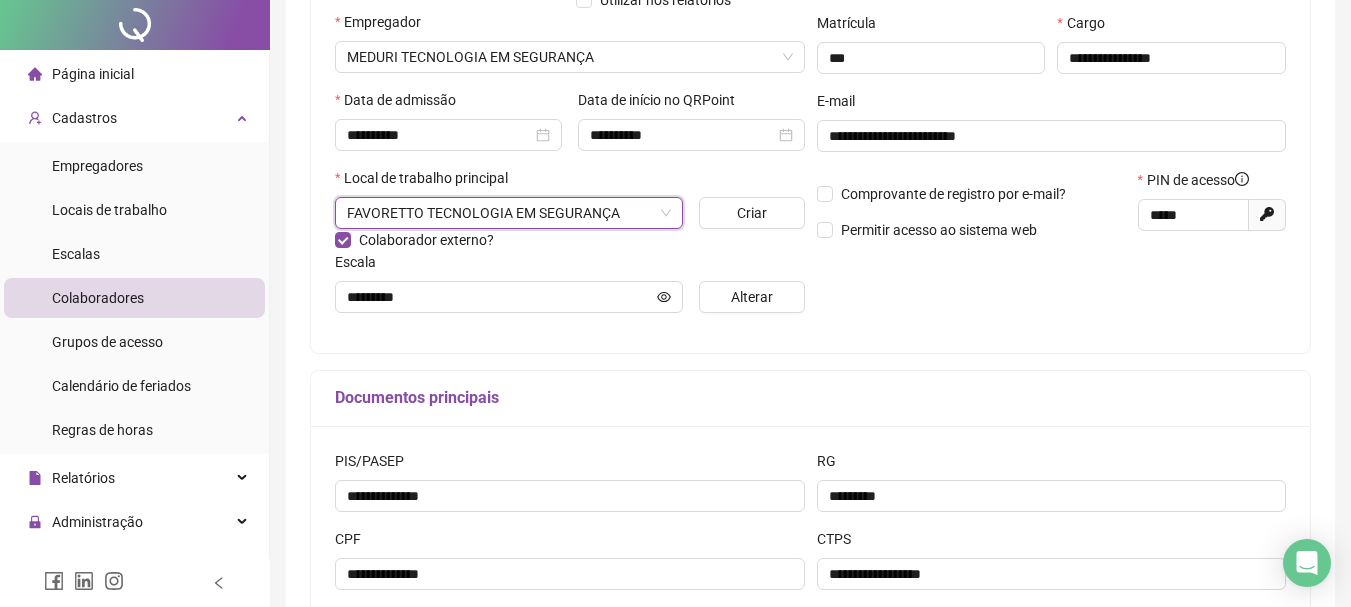 scroll, scrollTop: 0, scrollLeft: 0, axis: both 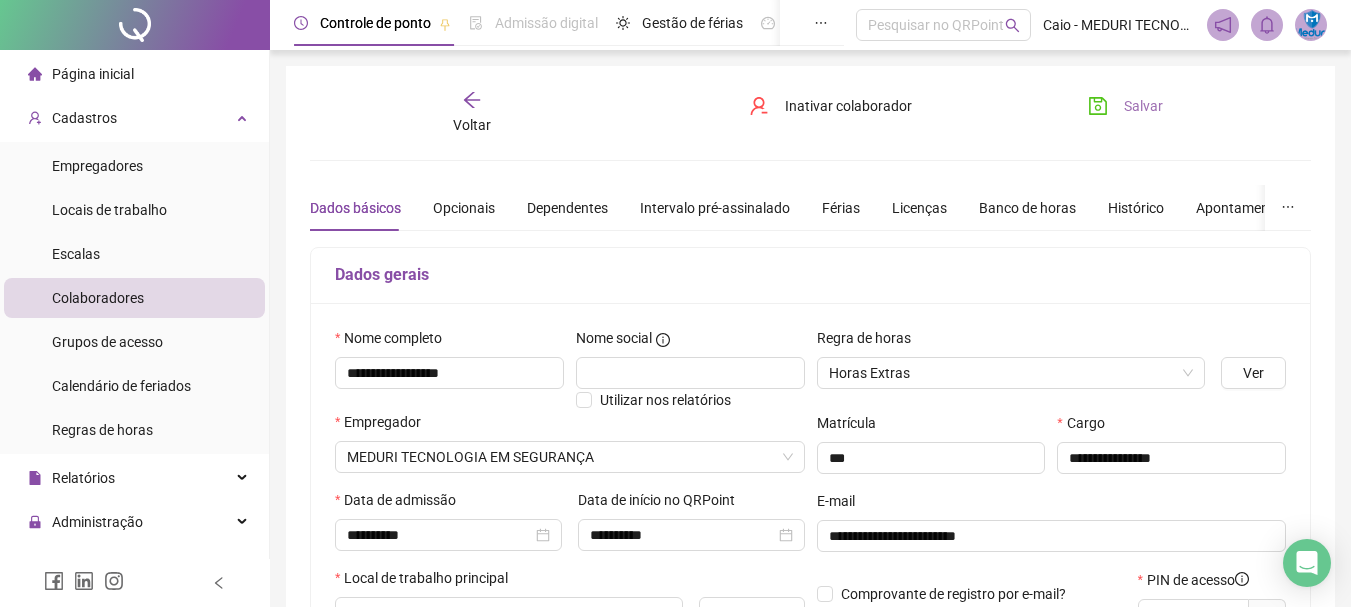 click on "Salvar" at bounding box center [1143, 106] 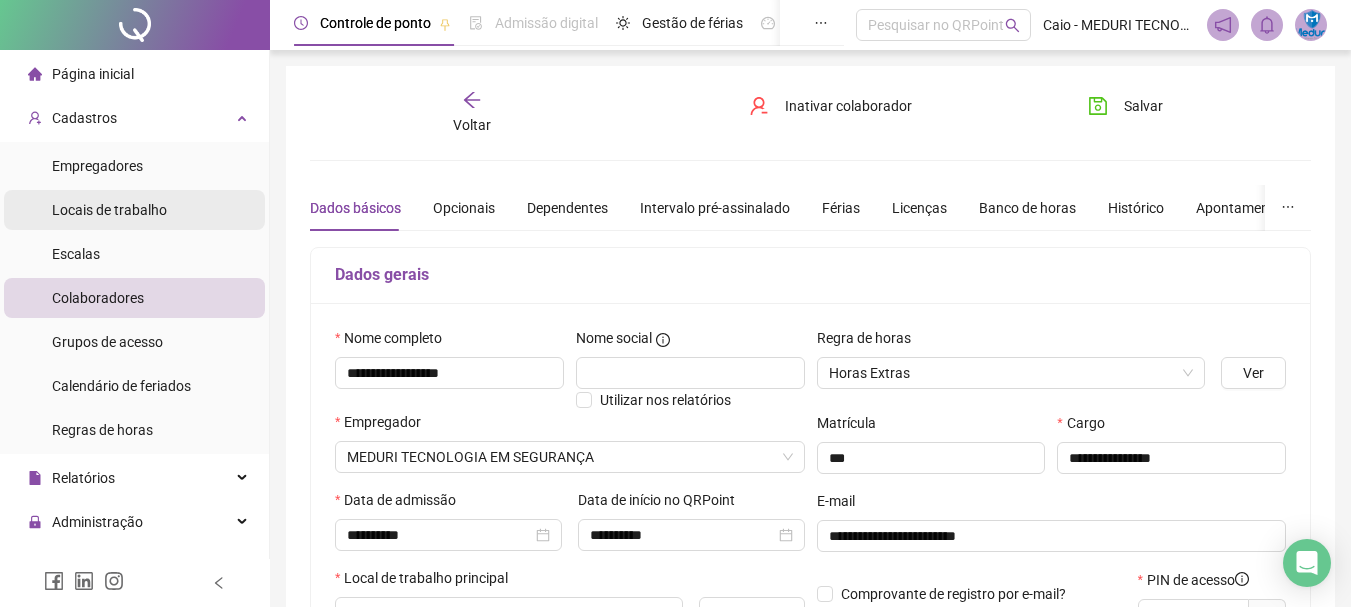 click on "Locais de trabalho" at bounding box center (109, 210) 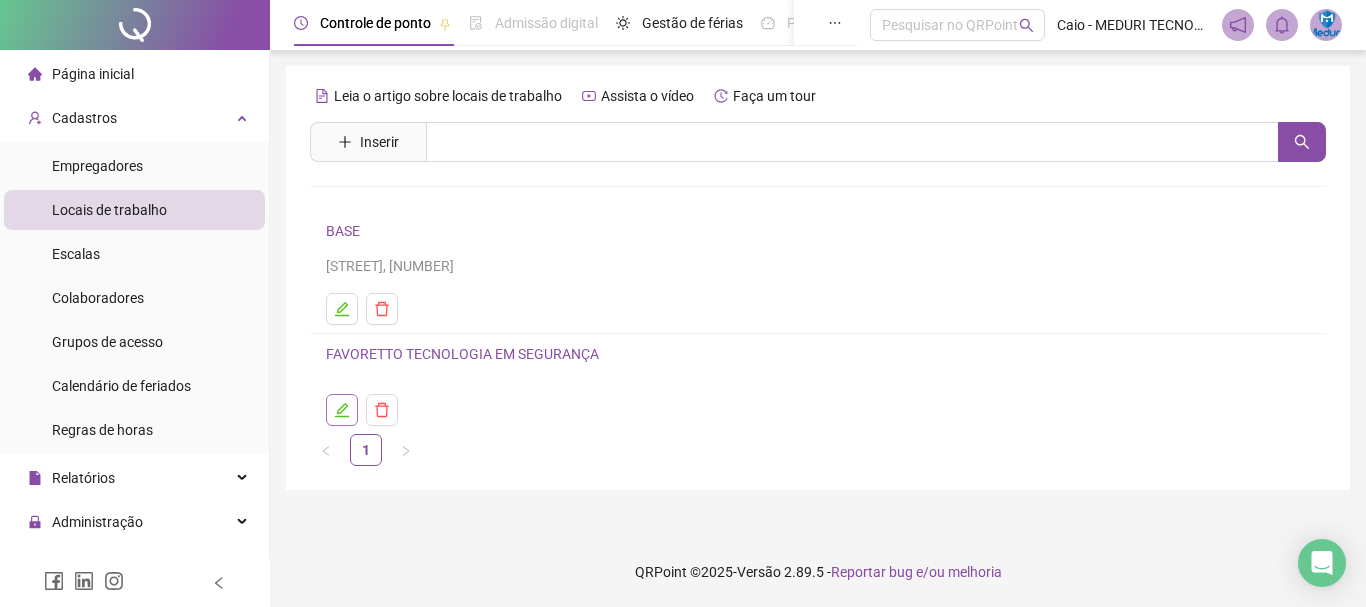 click 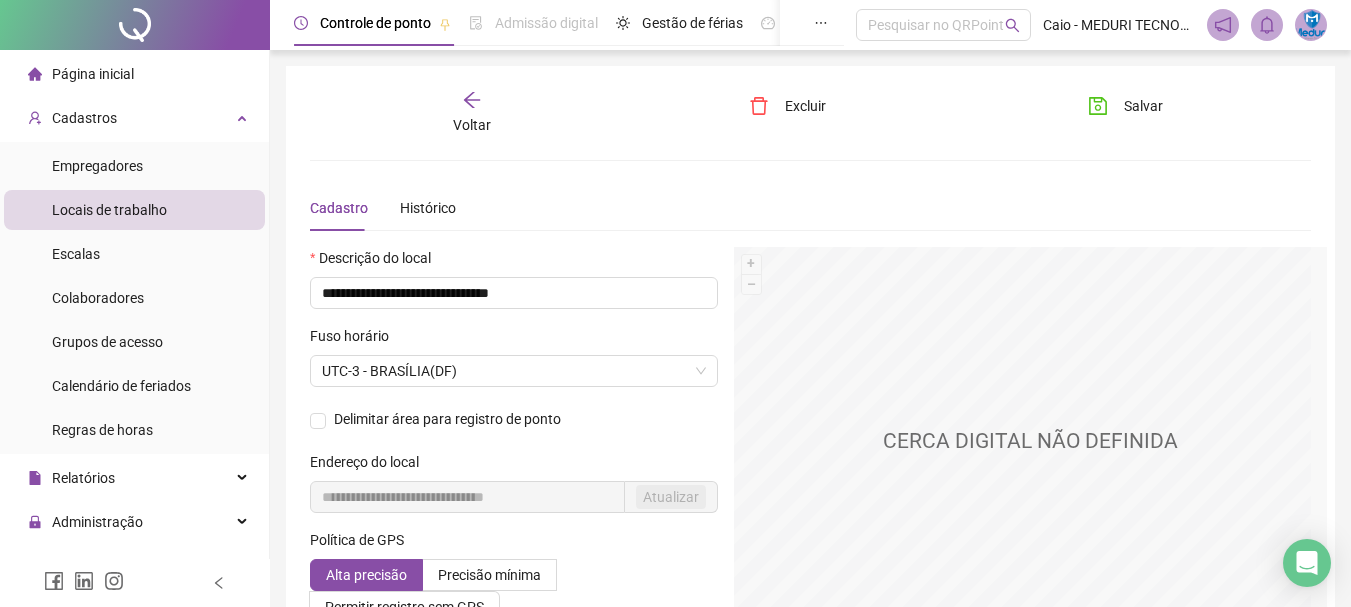 scroll, scrollTop: 100, scrollLeft: 0, axis: vertical 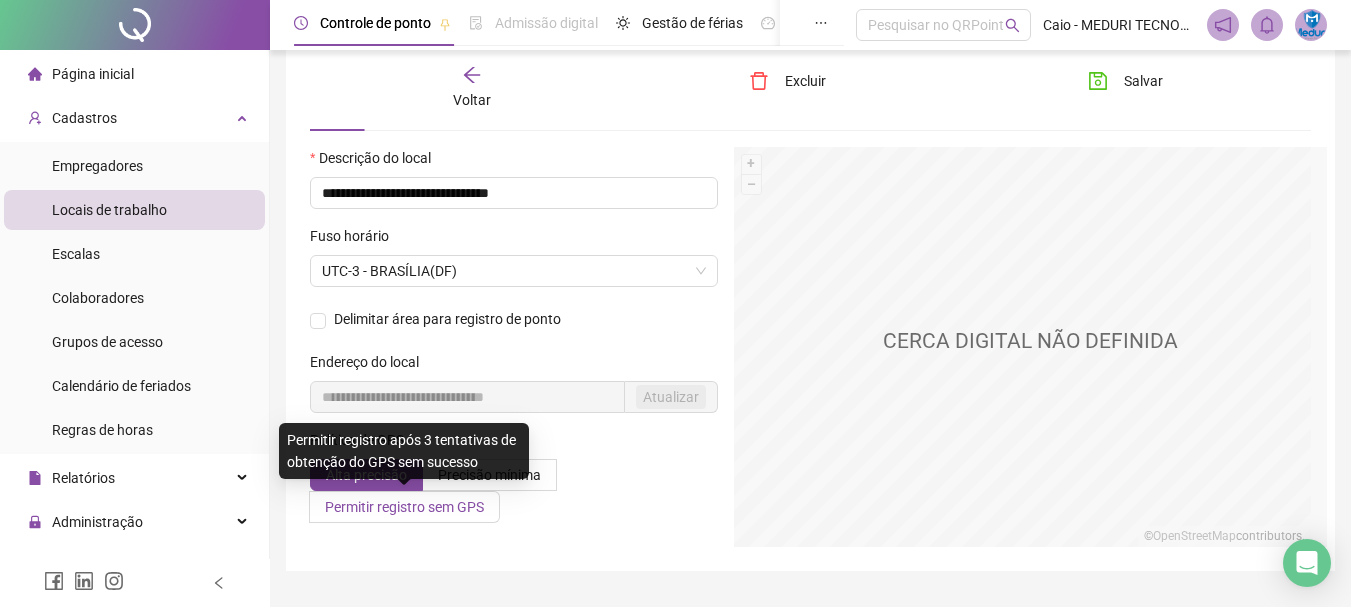 click on "Permitir registro sem GPS" at bounding box center (404, 507) 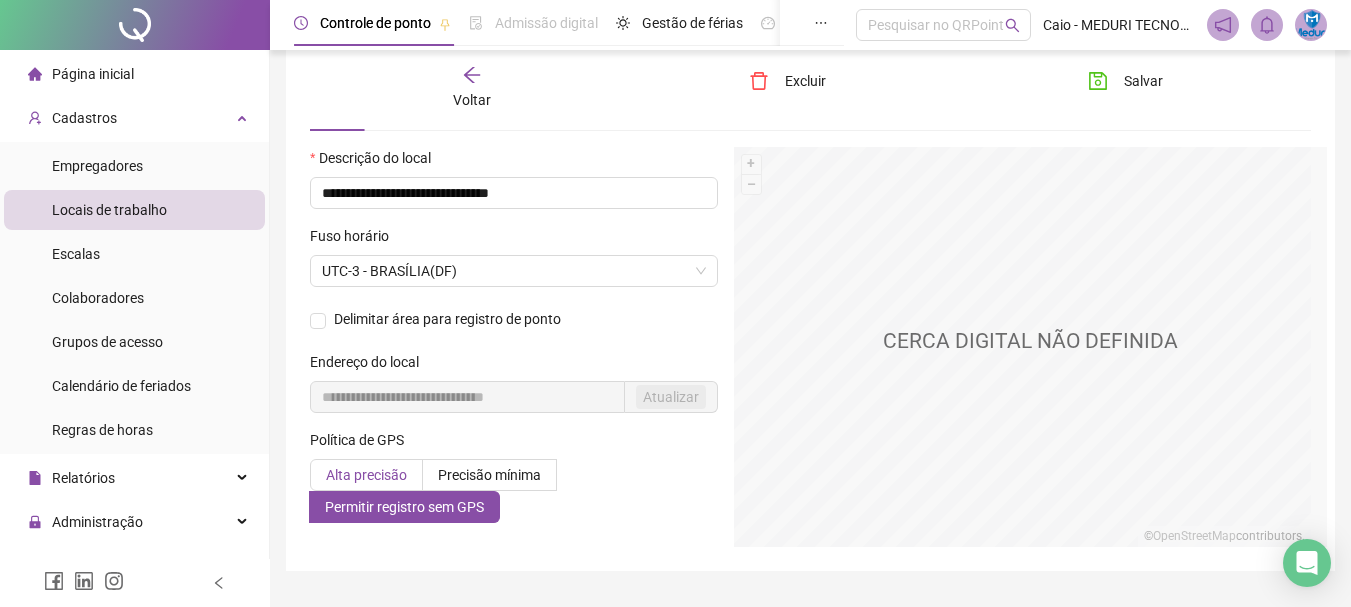 click on "Alta precisão" at bounding box center [366, 475] 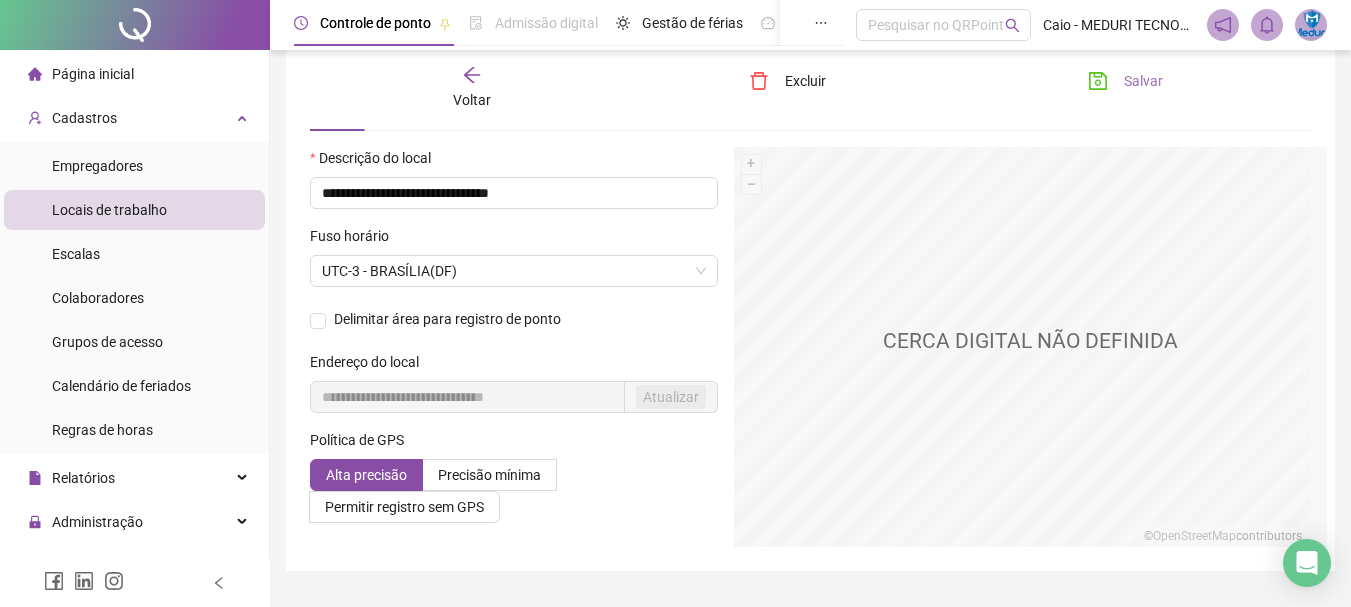 click on "Salvar" at bounding box center [1125, 81] 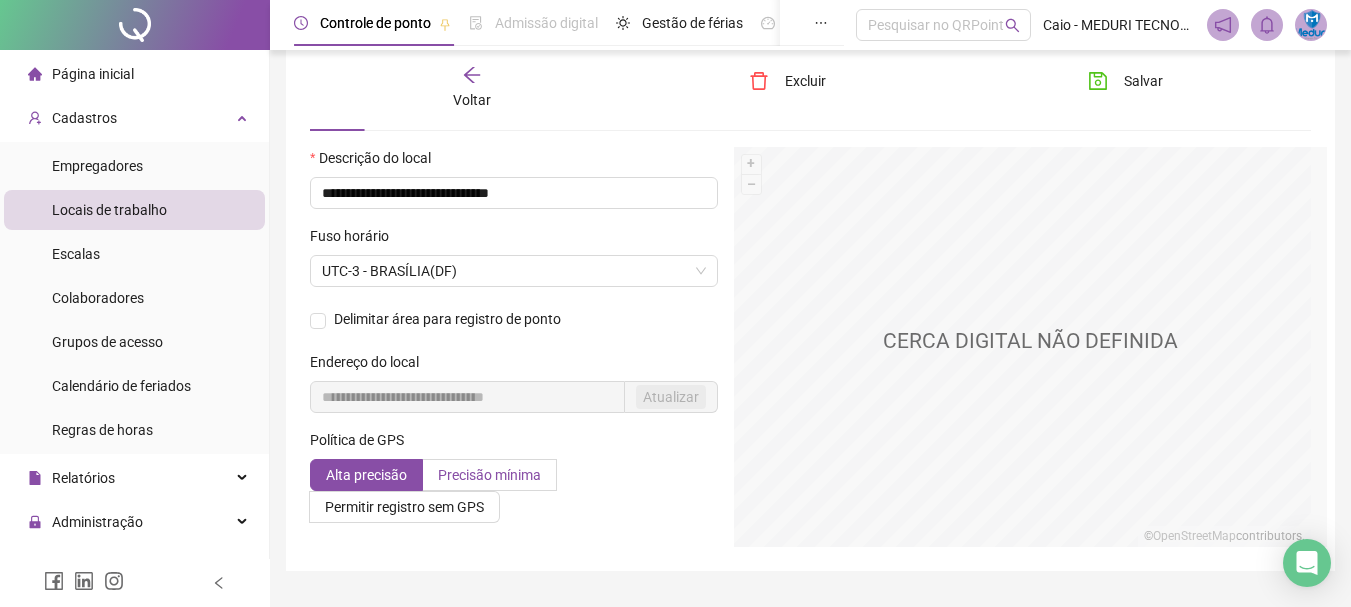 click on "Precisão mínima" at bounding box center (489, 475) 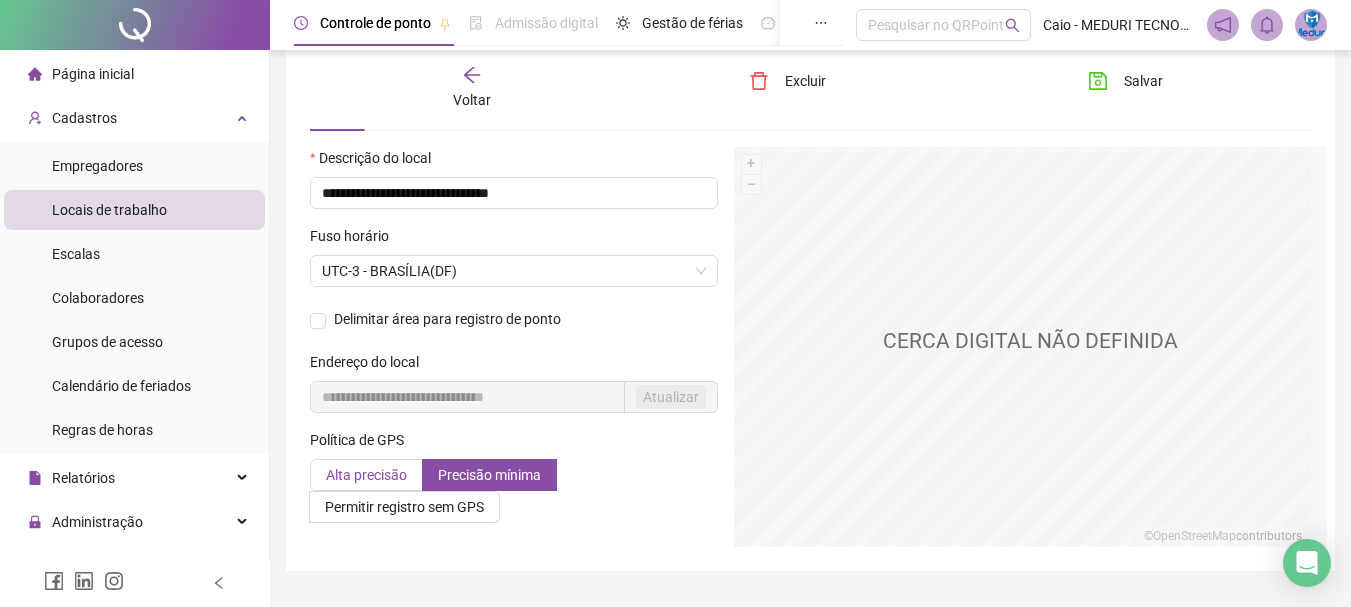 click on "Alta precisão" at bounding box center (366, 475) 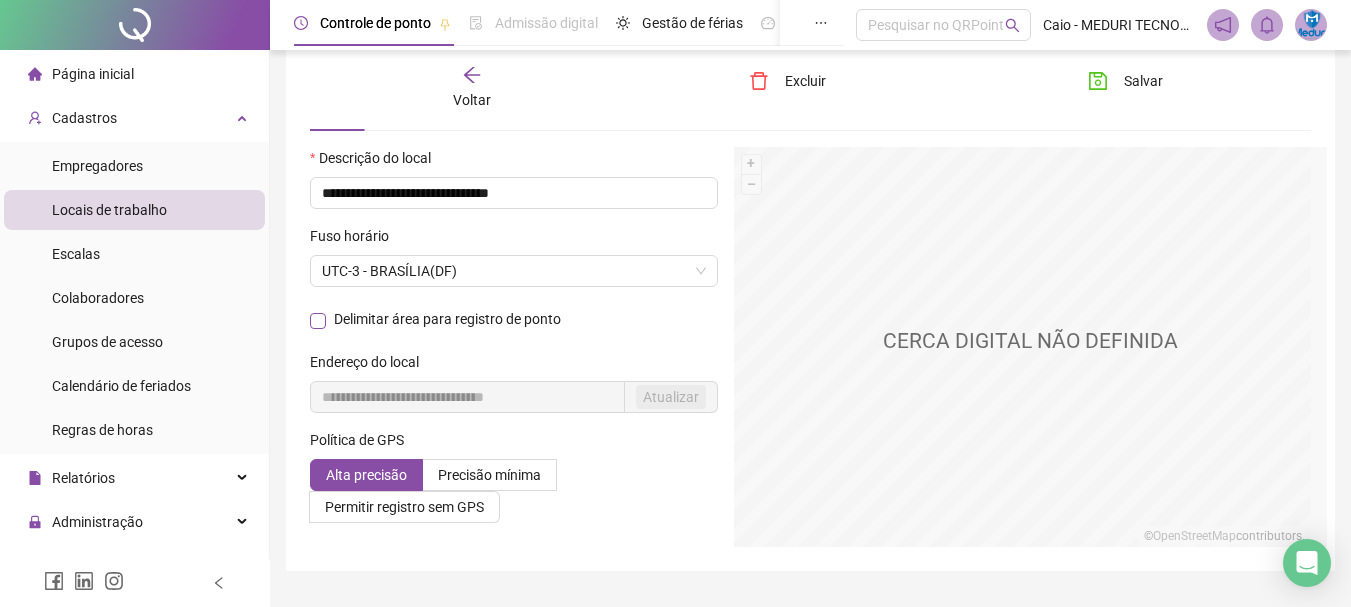 click on "Delimitar área para registro de ponto" at bounding box center (447, 319) 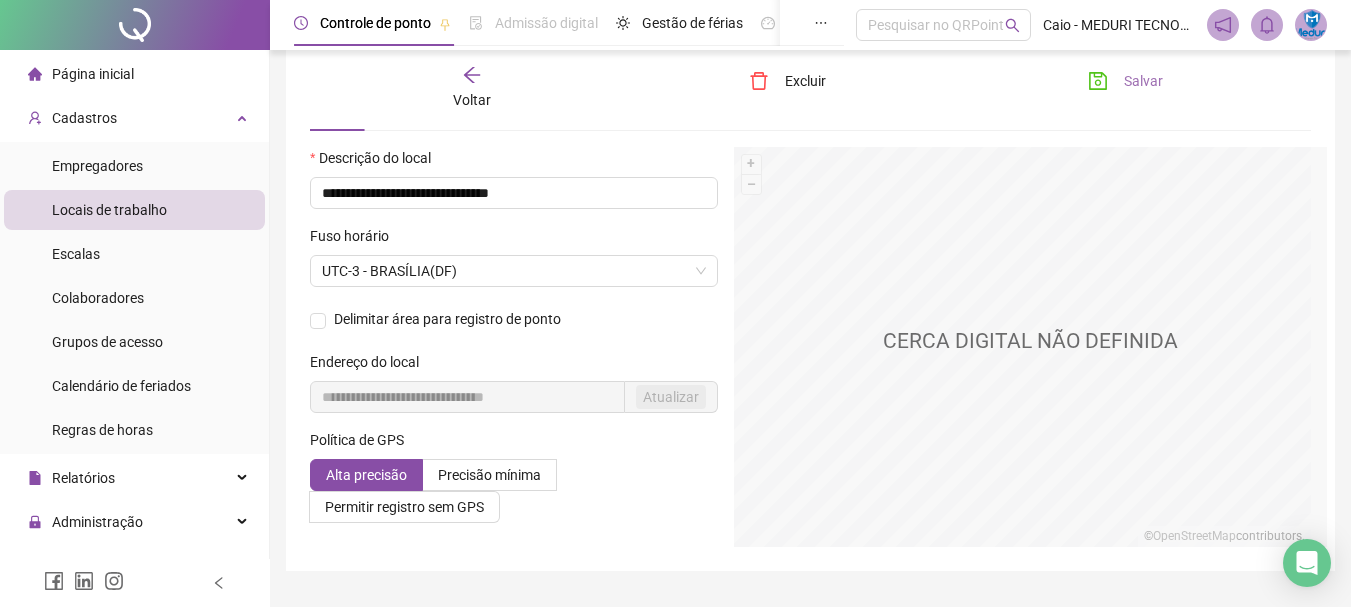 click on "Salvar" at bounding box center (1143, 81) 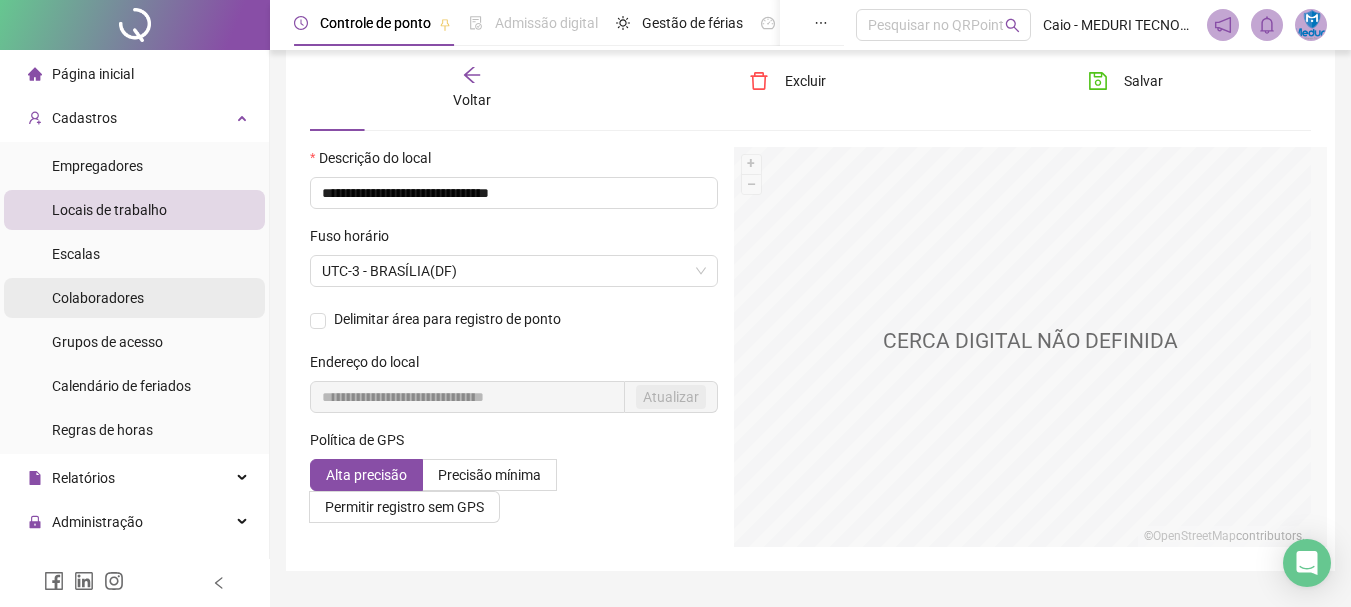 click on "Colaboradores" at bounding box center (98, 298) 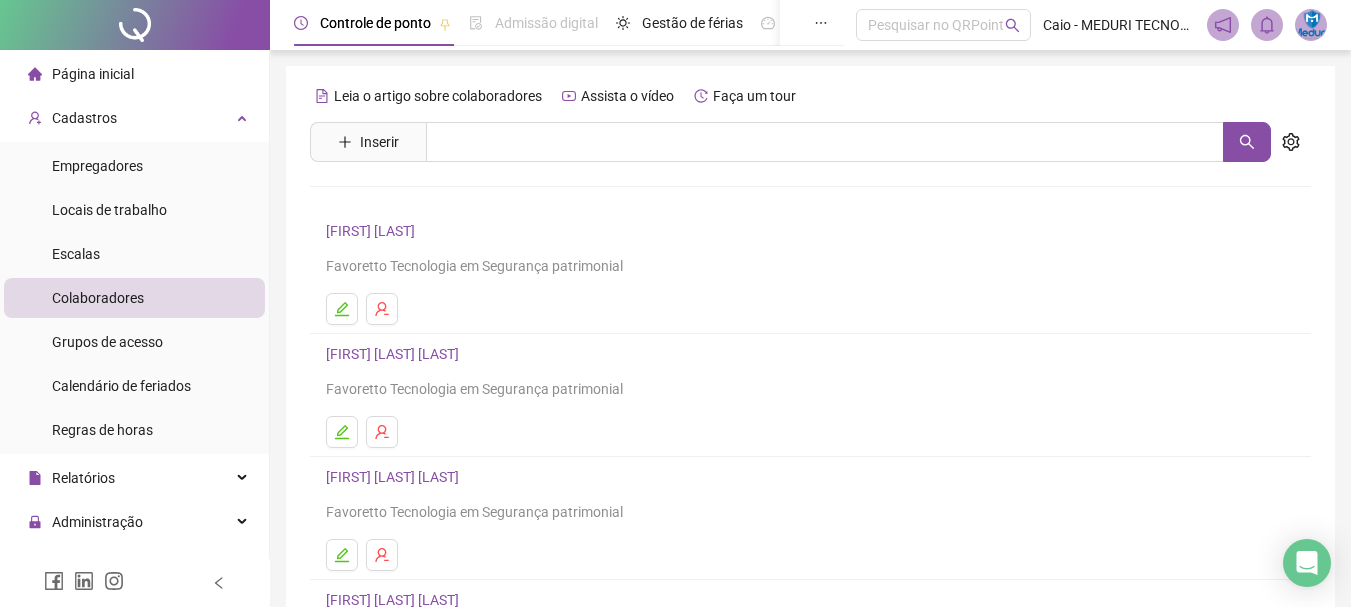 scroll, scrollTop: 360, scrollLeft: 0, axis: vertical 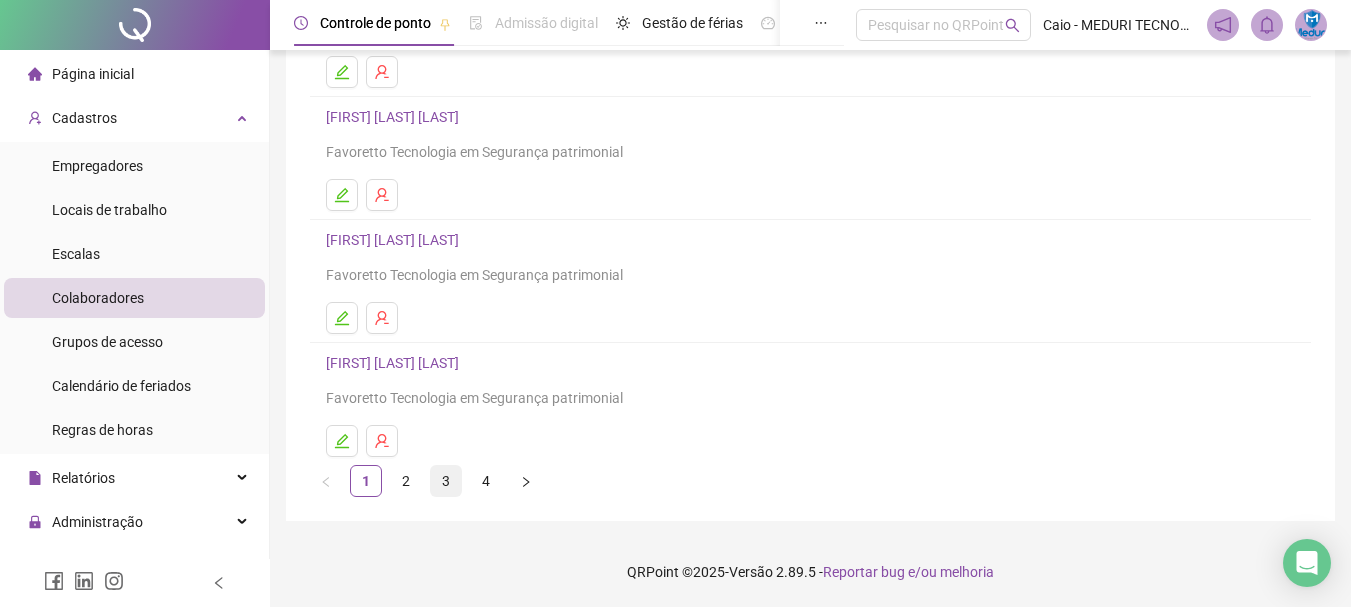 click on "3" at bounding box center [446, 481] 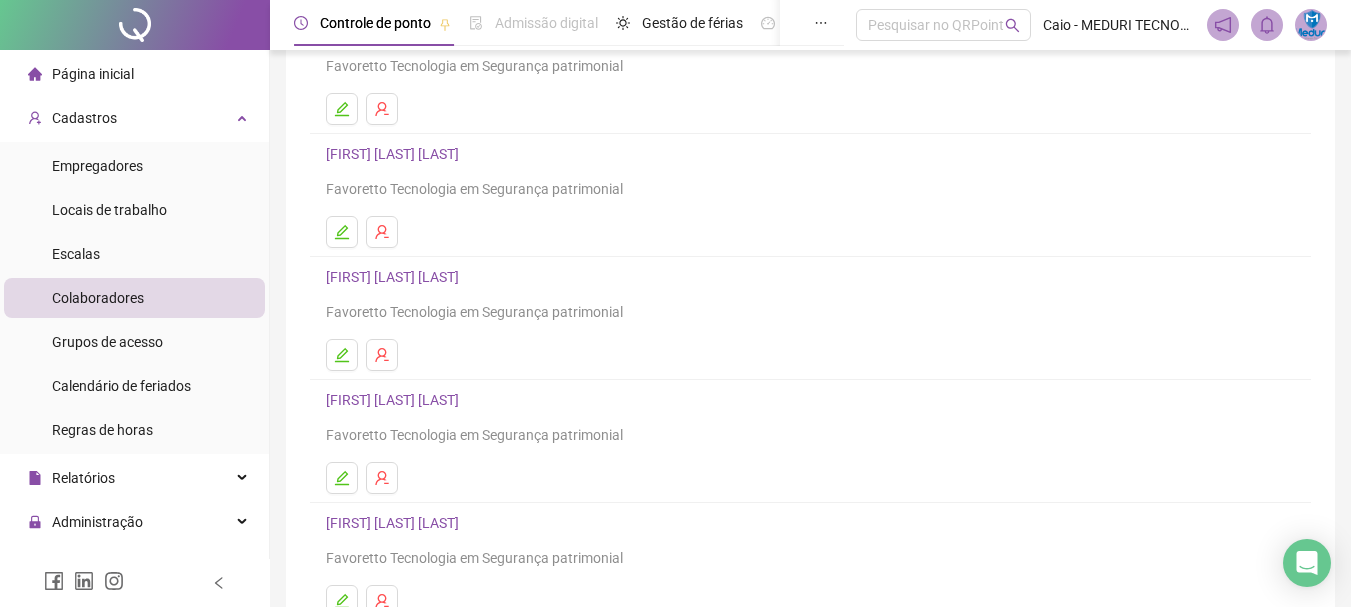 scroll, scrollTop: 300, scrollLeft: 0, axis: vertical 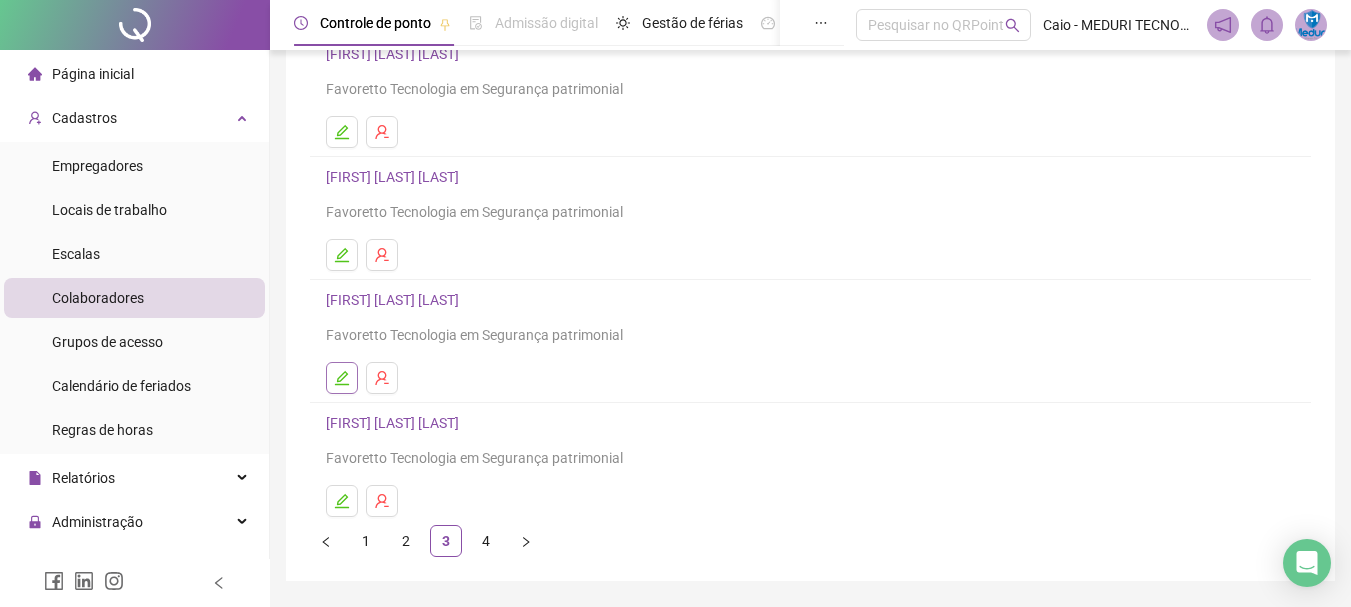 click 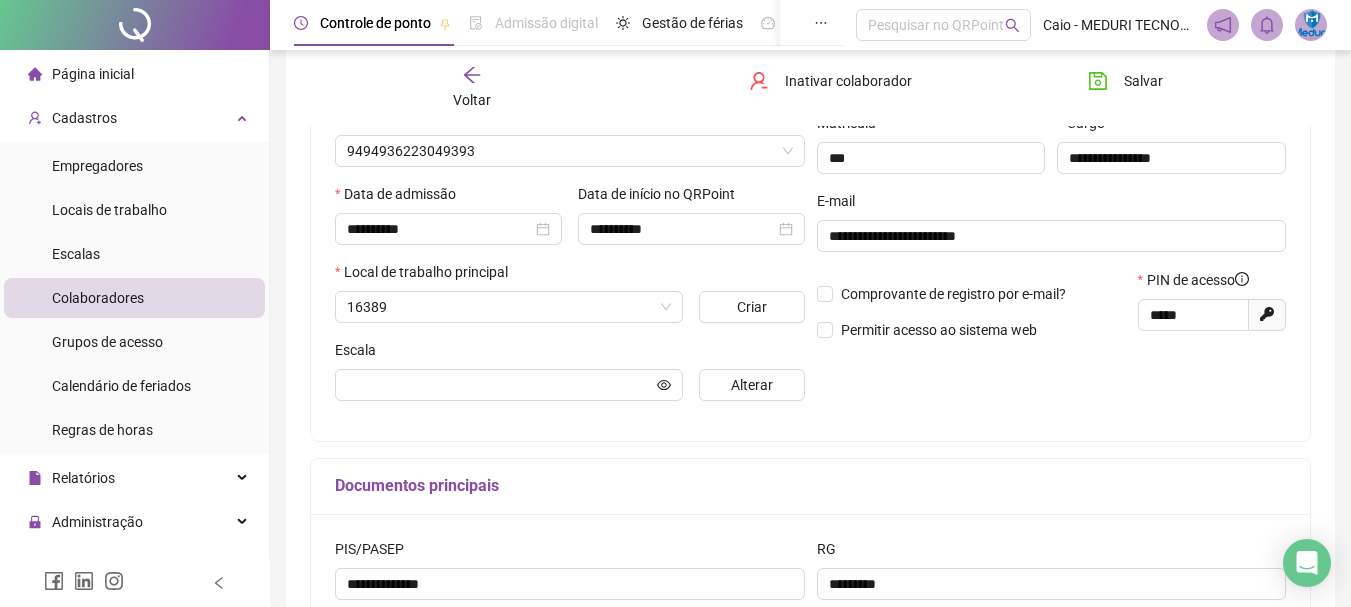 scroll, scrollTop: 310, scrollLeft: 0, axis: vertical 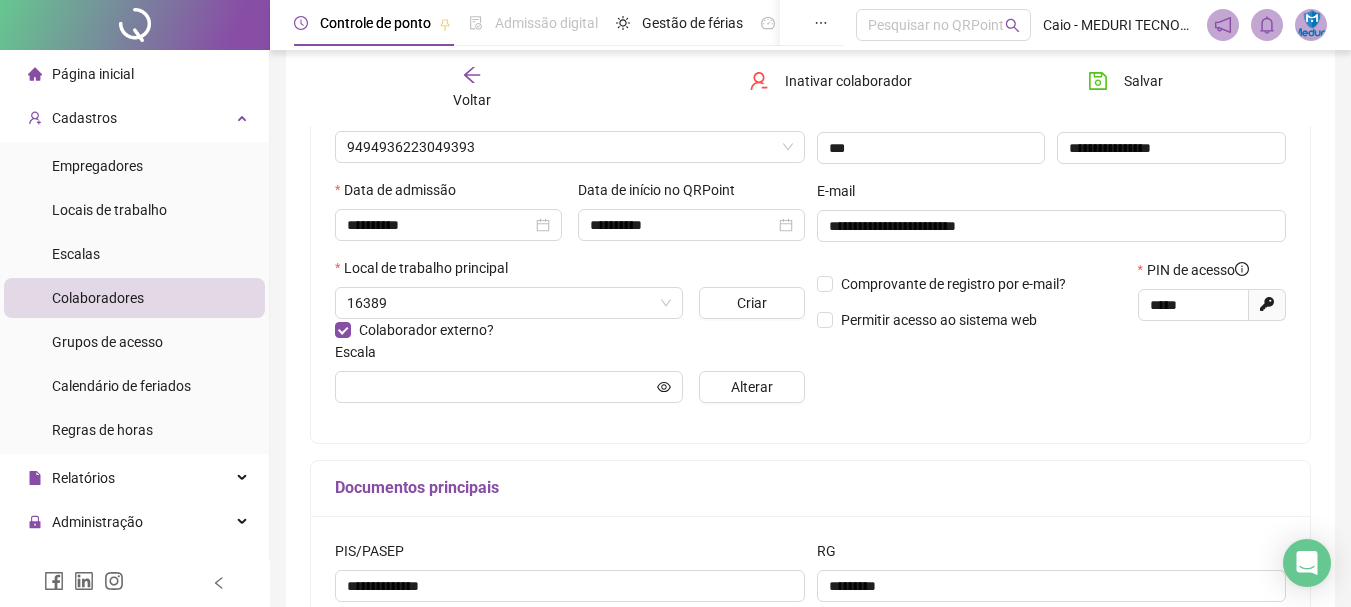 type on "********" 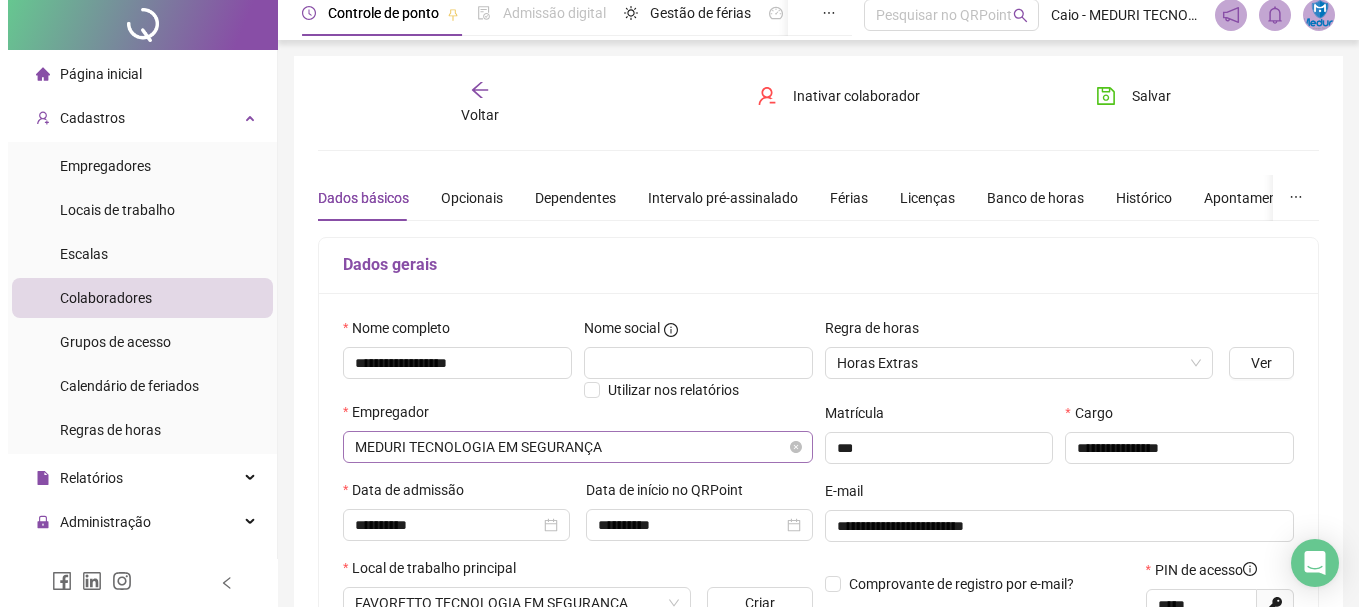 scroll, scrollTop: 0, scrollLeft: 0, axis: both 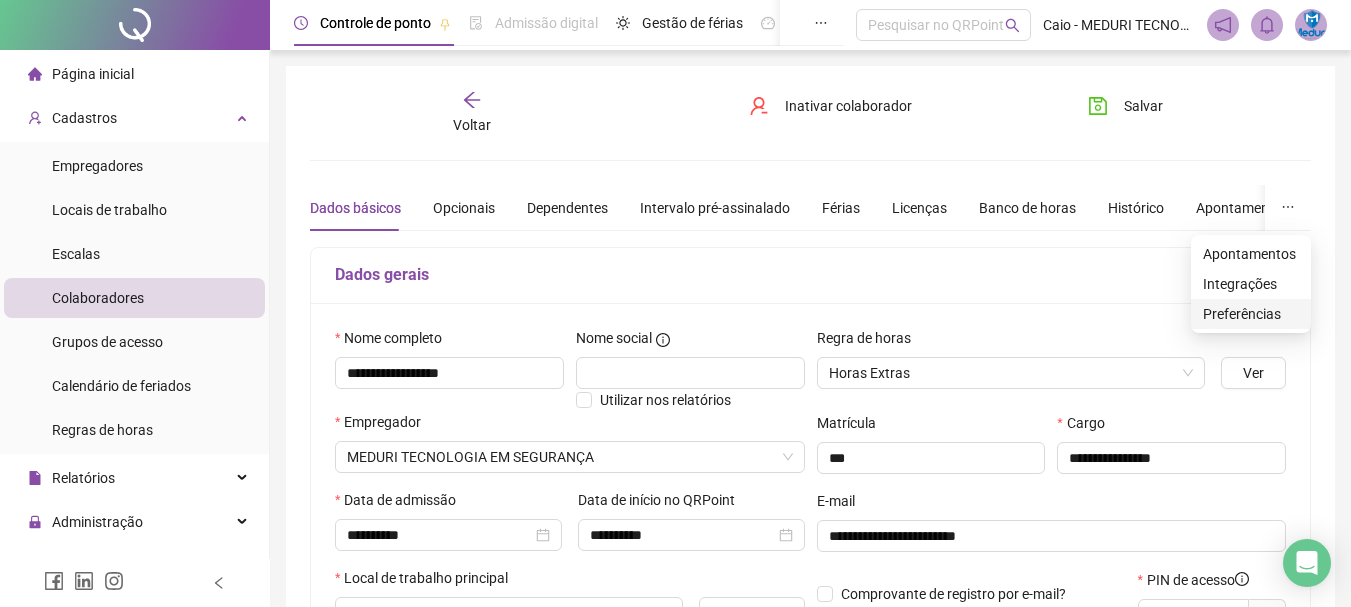 click on "Preferências" at bounding box center [1251, 314] 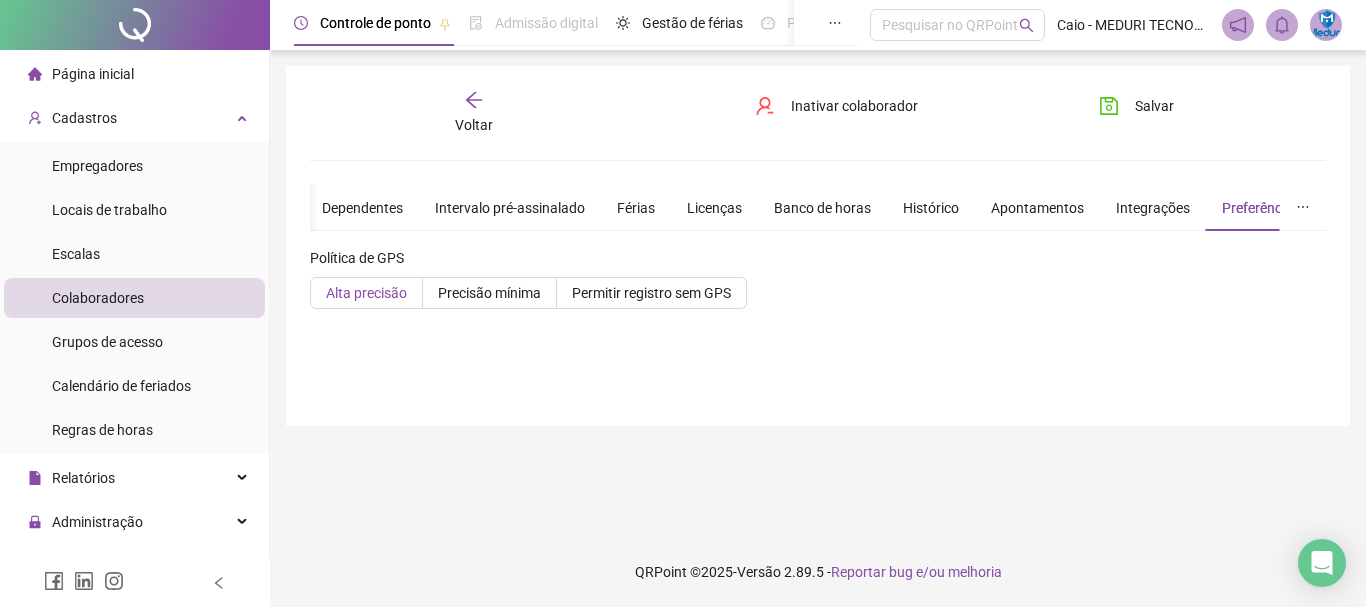 click on "Alta precisão" at bounding box center [366, 293] 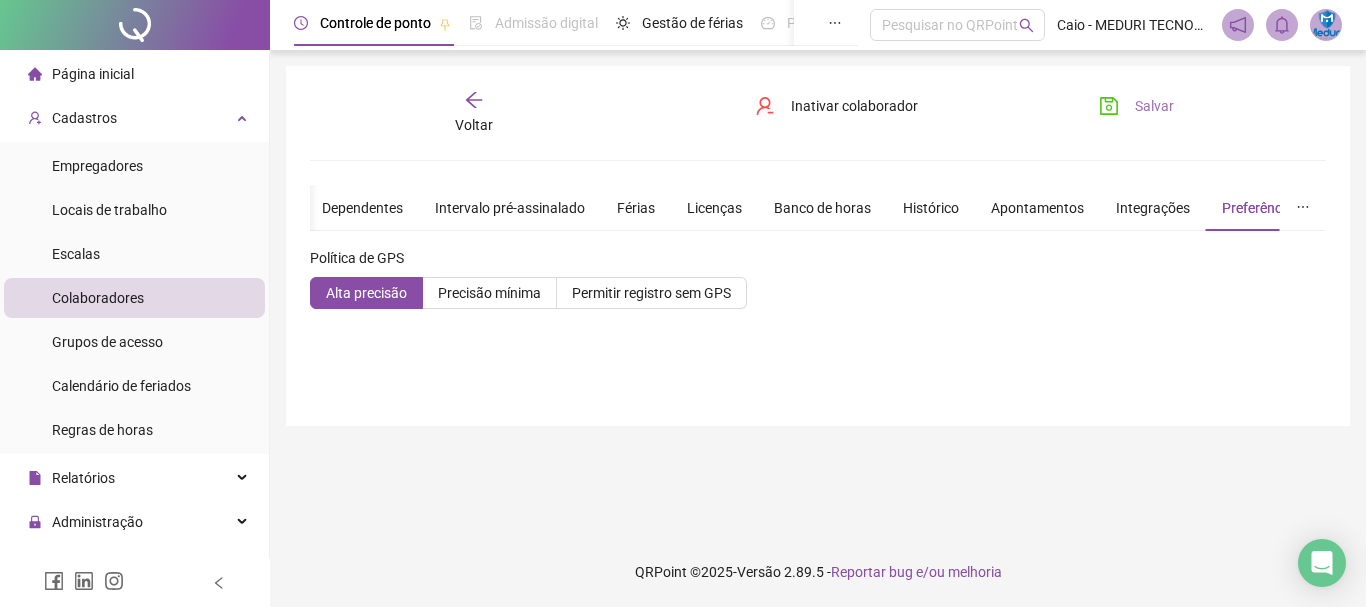 click on "Salvar" at bounding box center (1154, 106) 